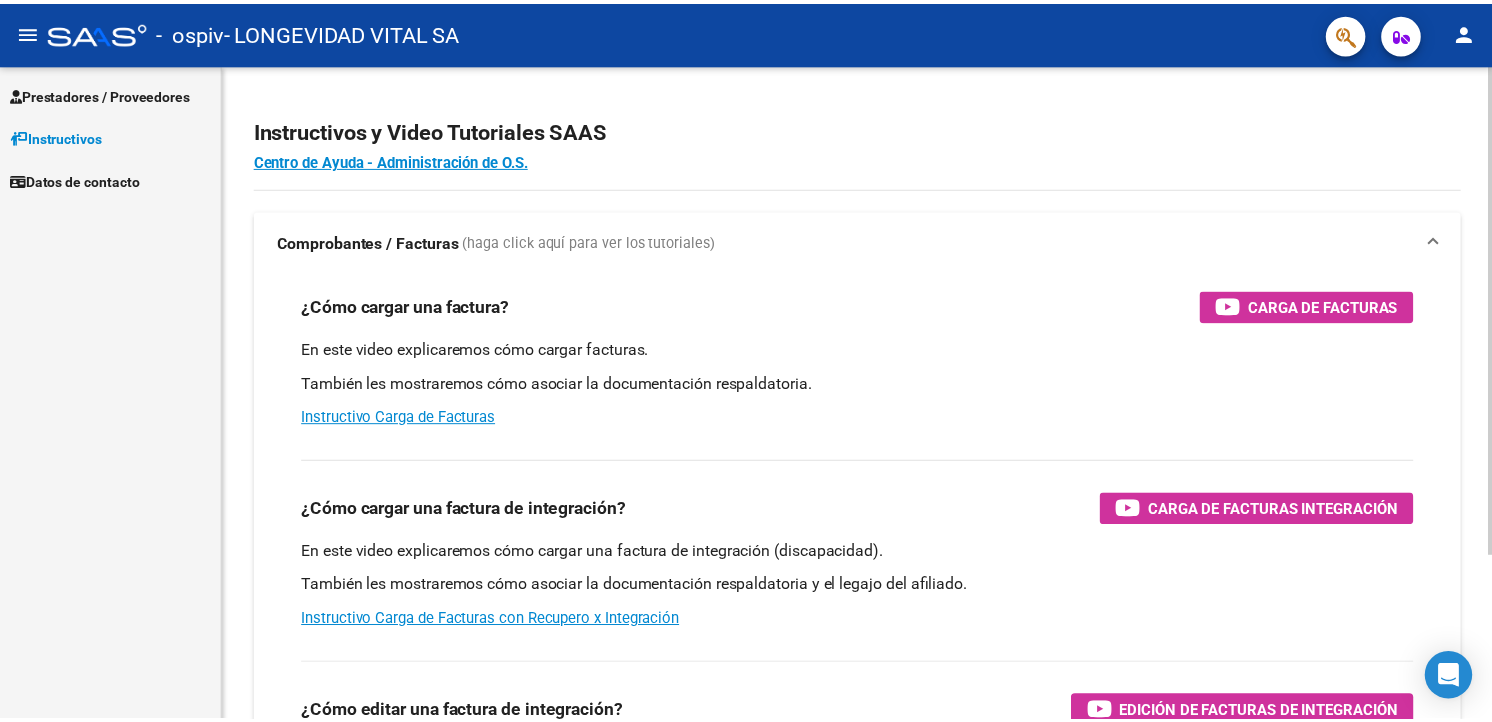 scroll, scrollTop: 0, scrollLeft: 0, axis: both 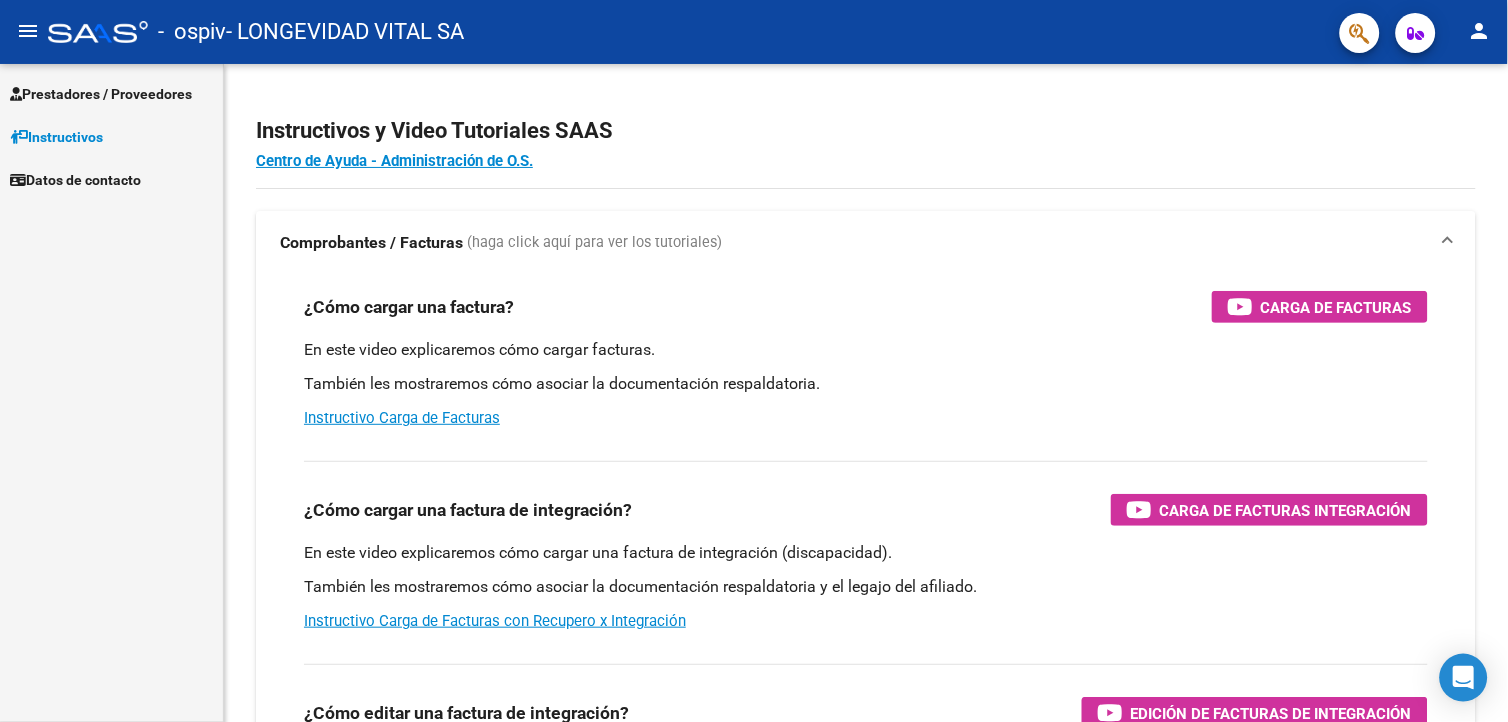 click on "Prestadores / Proveedores" at bounding box center [101, 94] 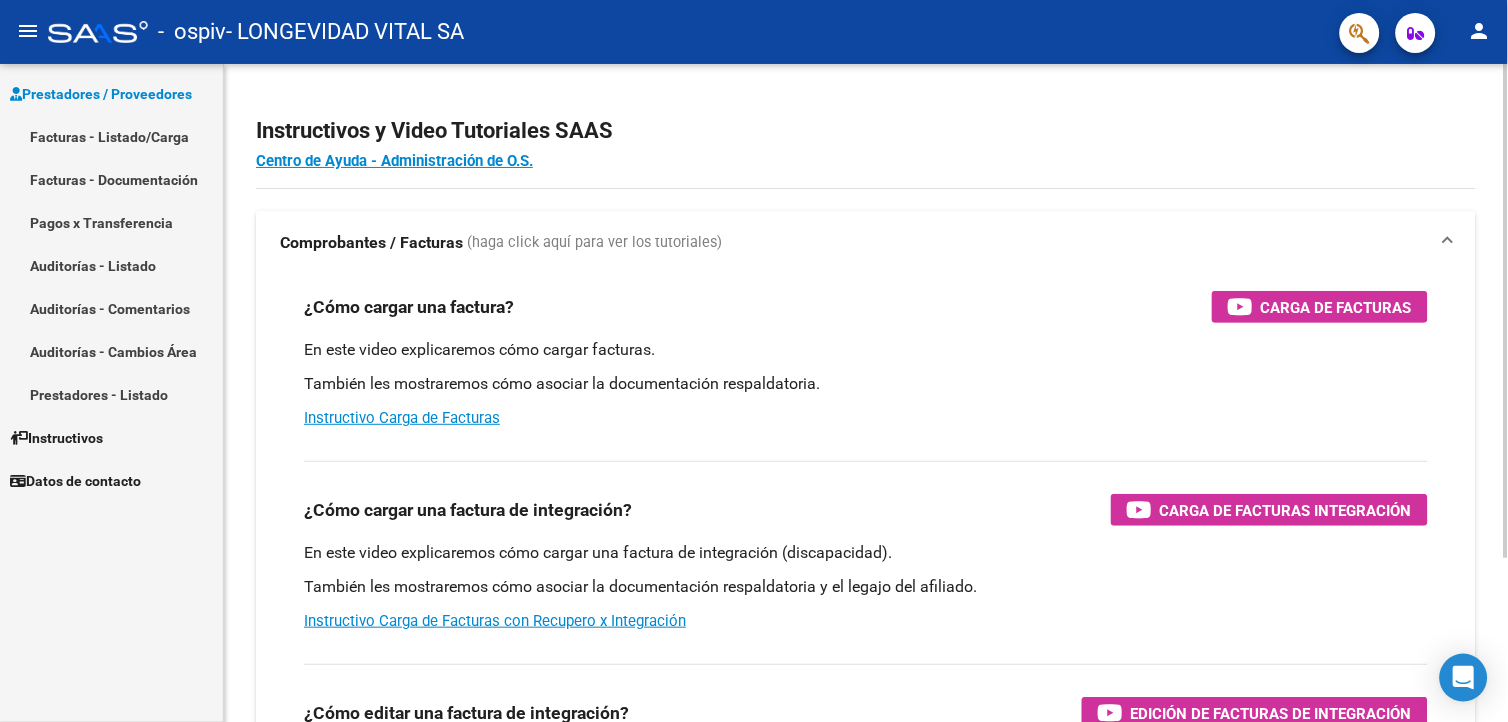 drag, startPoint x: 1293, startPoint y: 308, endPoint x: 813, endPoint y: 327, distance: 480.3759 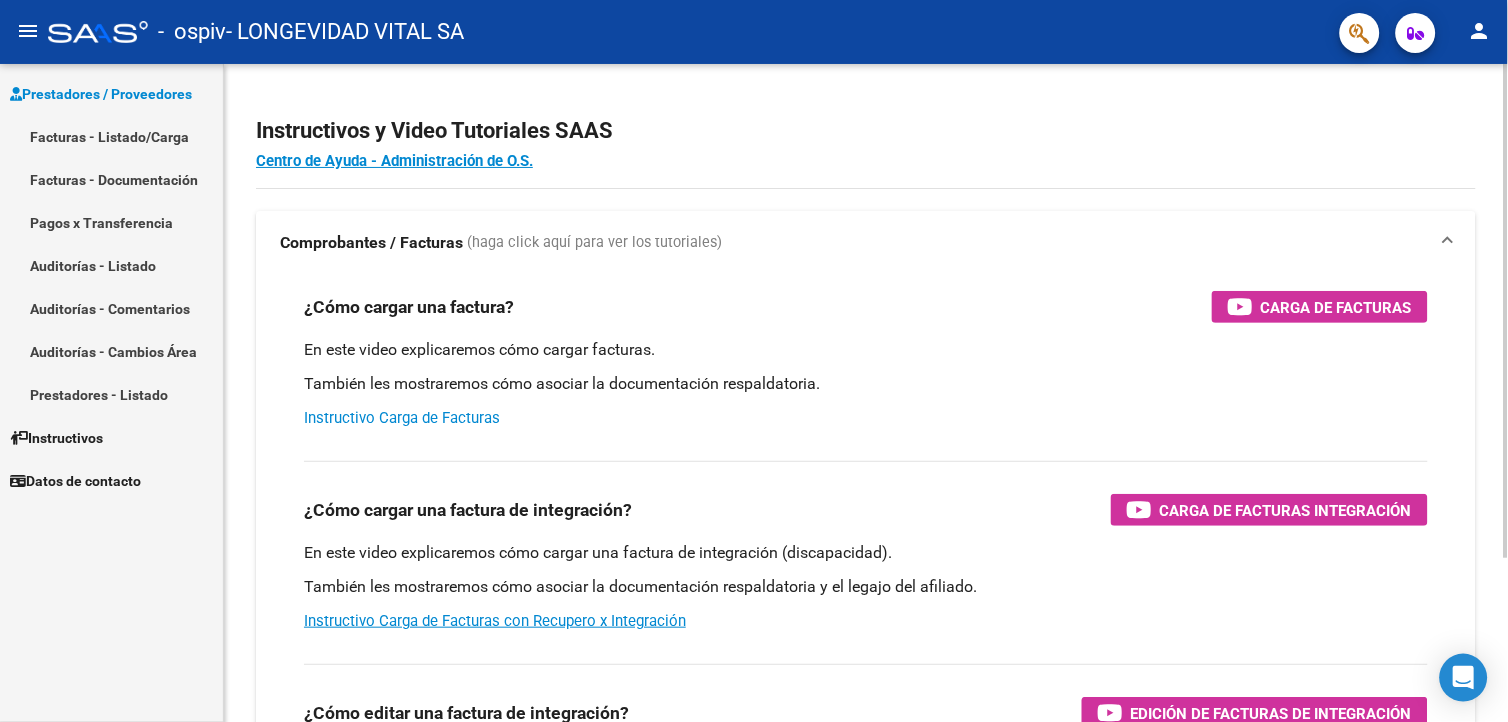 click on "Instructivo Carga de Facturas" at bounding box center [402, 418] 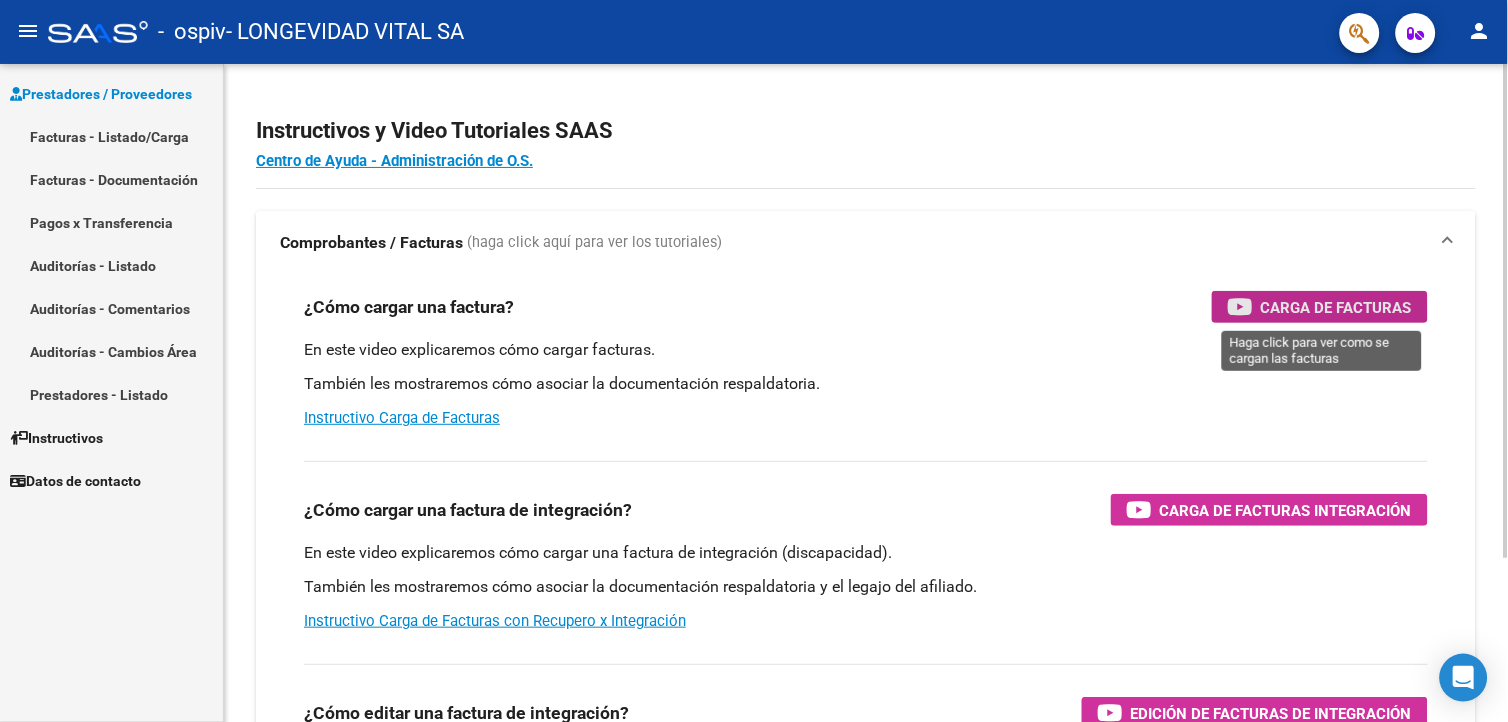 click on "Carga de Facturas" at bounding box center [1320, 307] 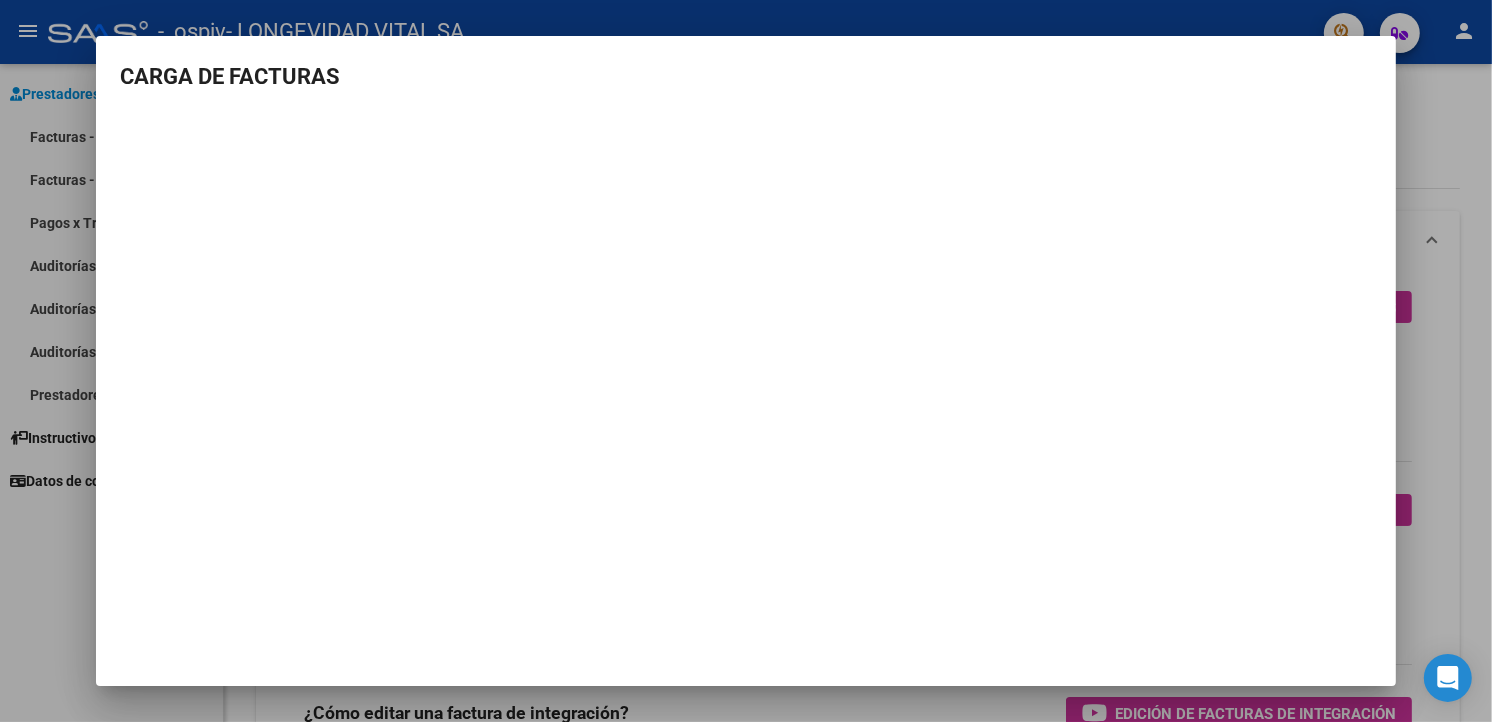 click at bounding box center [746, 361] 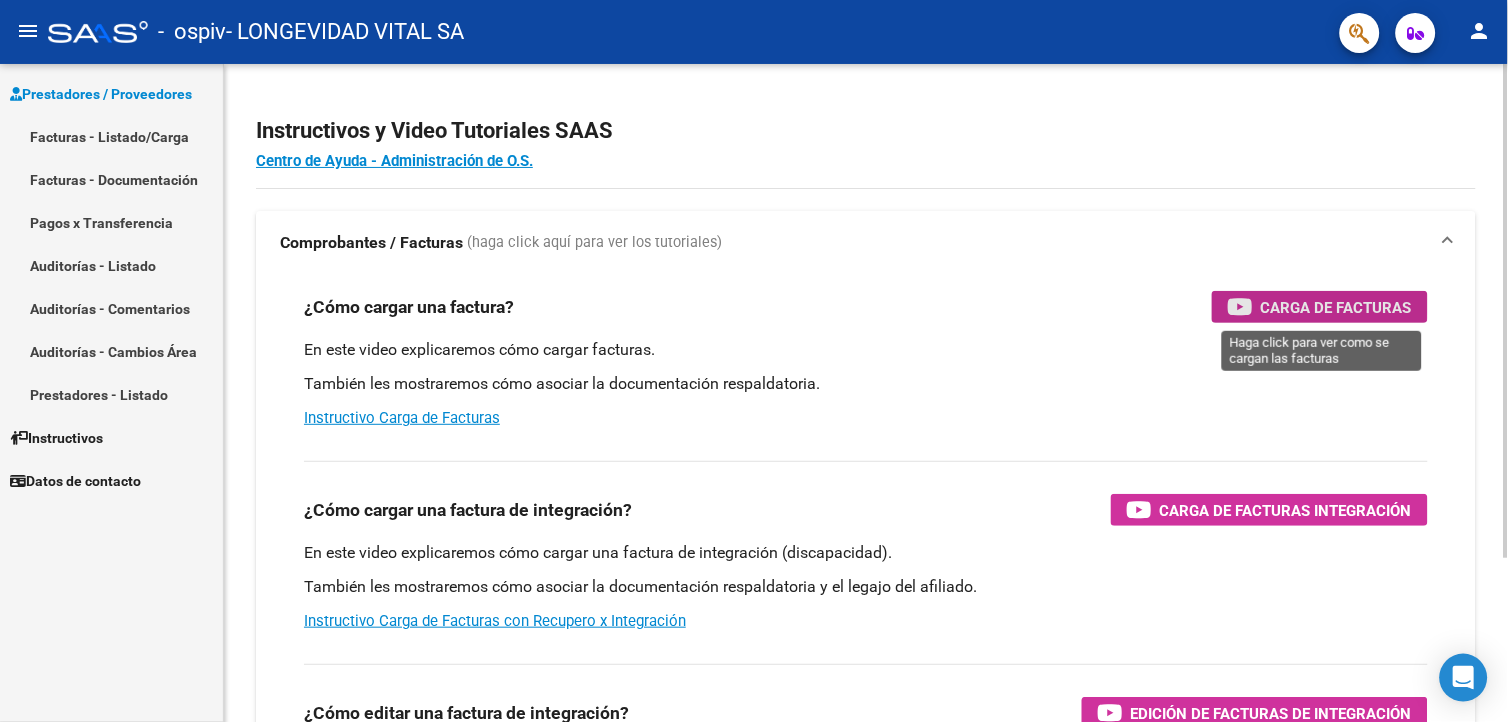 click at bounding box center [1240, 306] 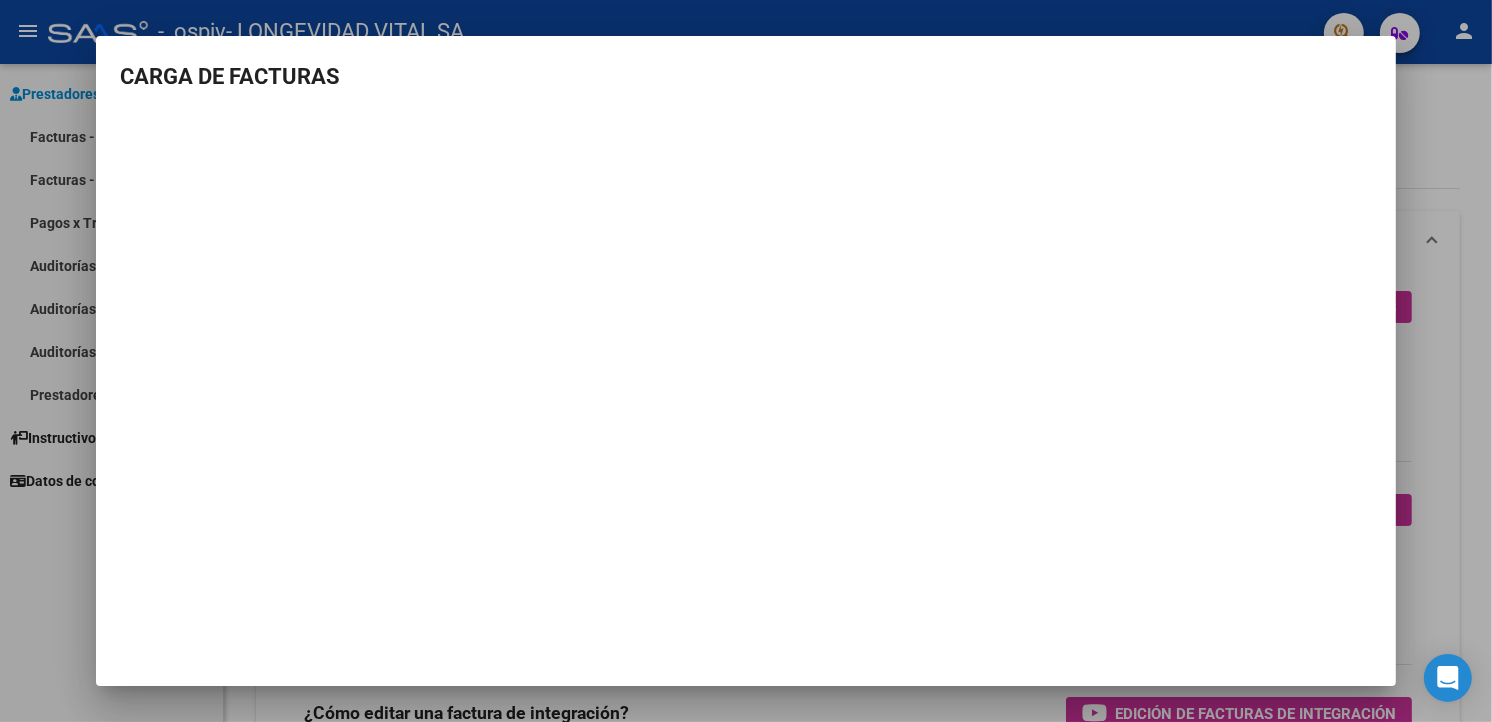 click at bounding box center [746, 361] 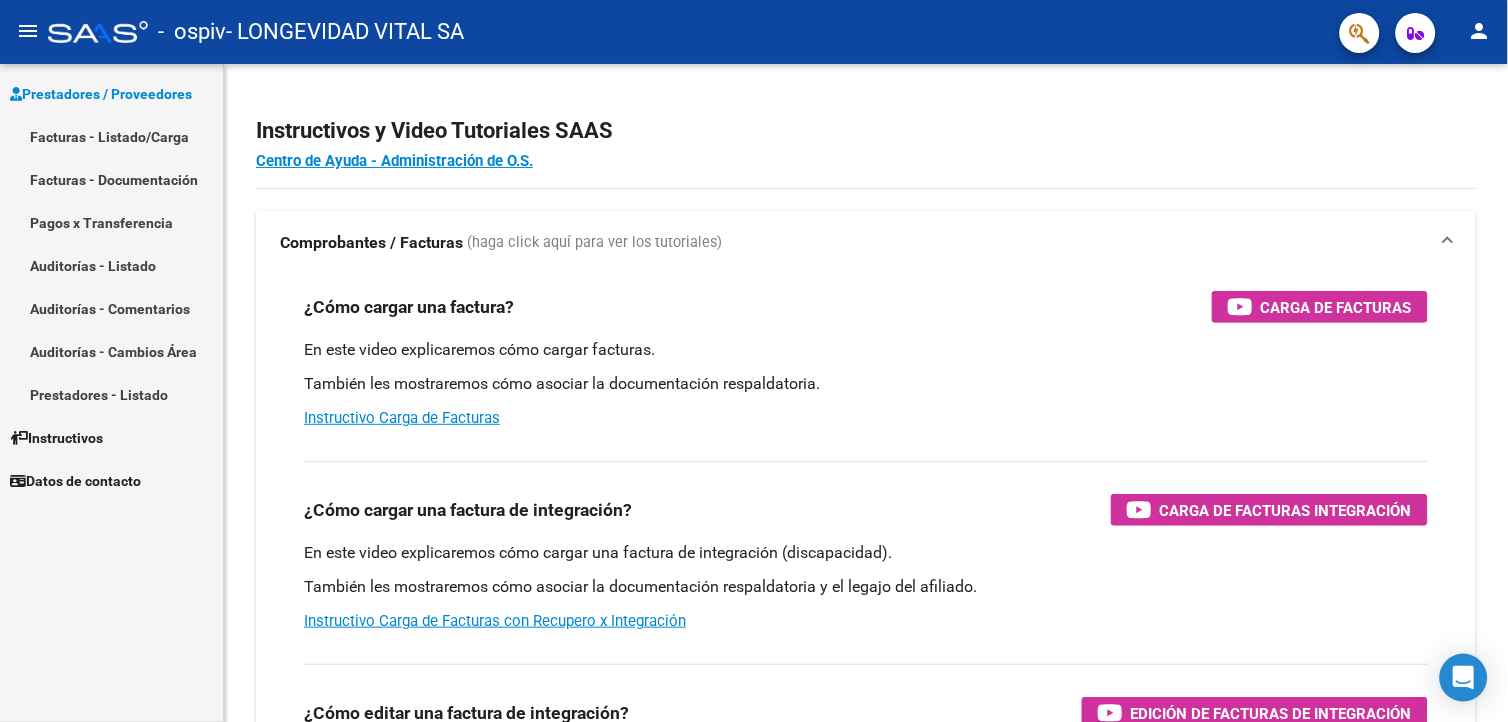 click on "Prestadores / Proveedores" at bounding box center (111, 93) 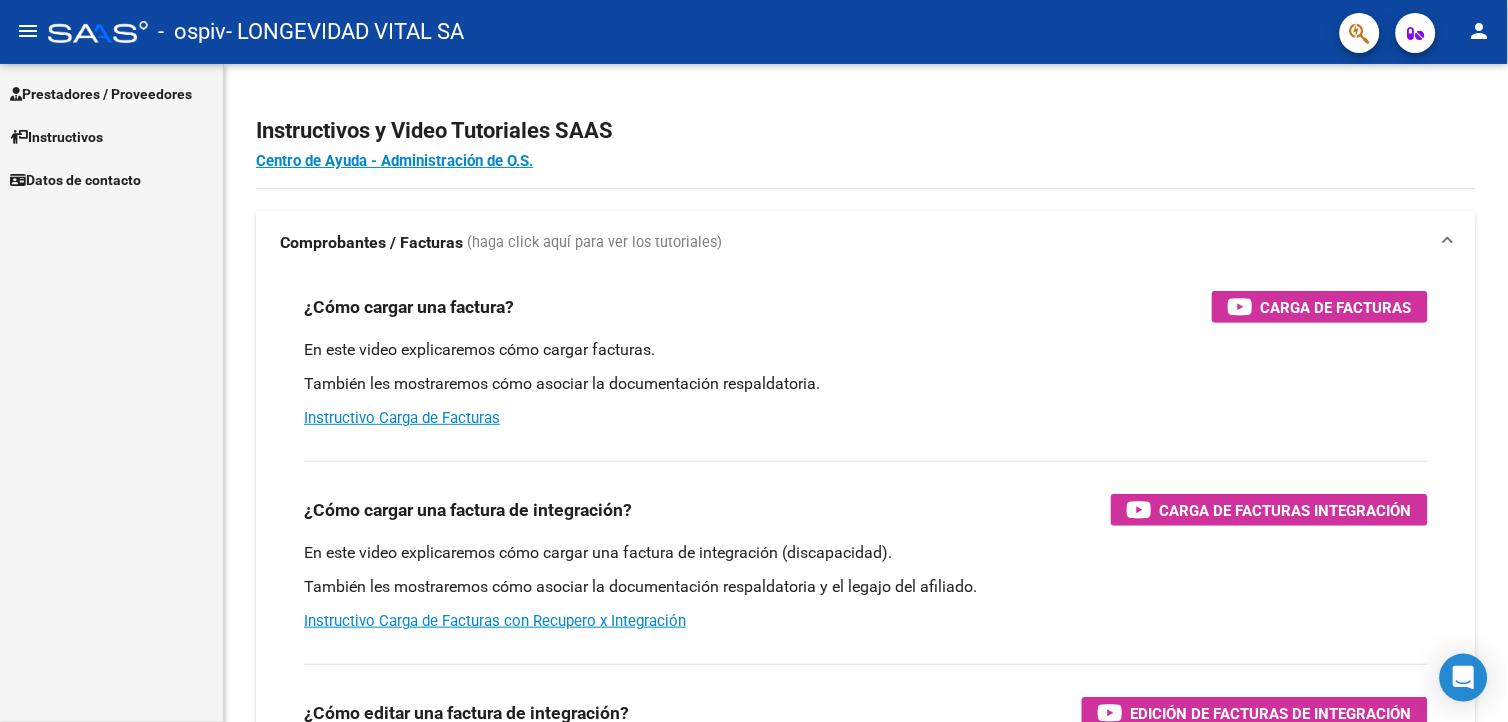 click on "Instructivos" at bounding box center [111, 136] 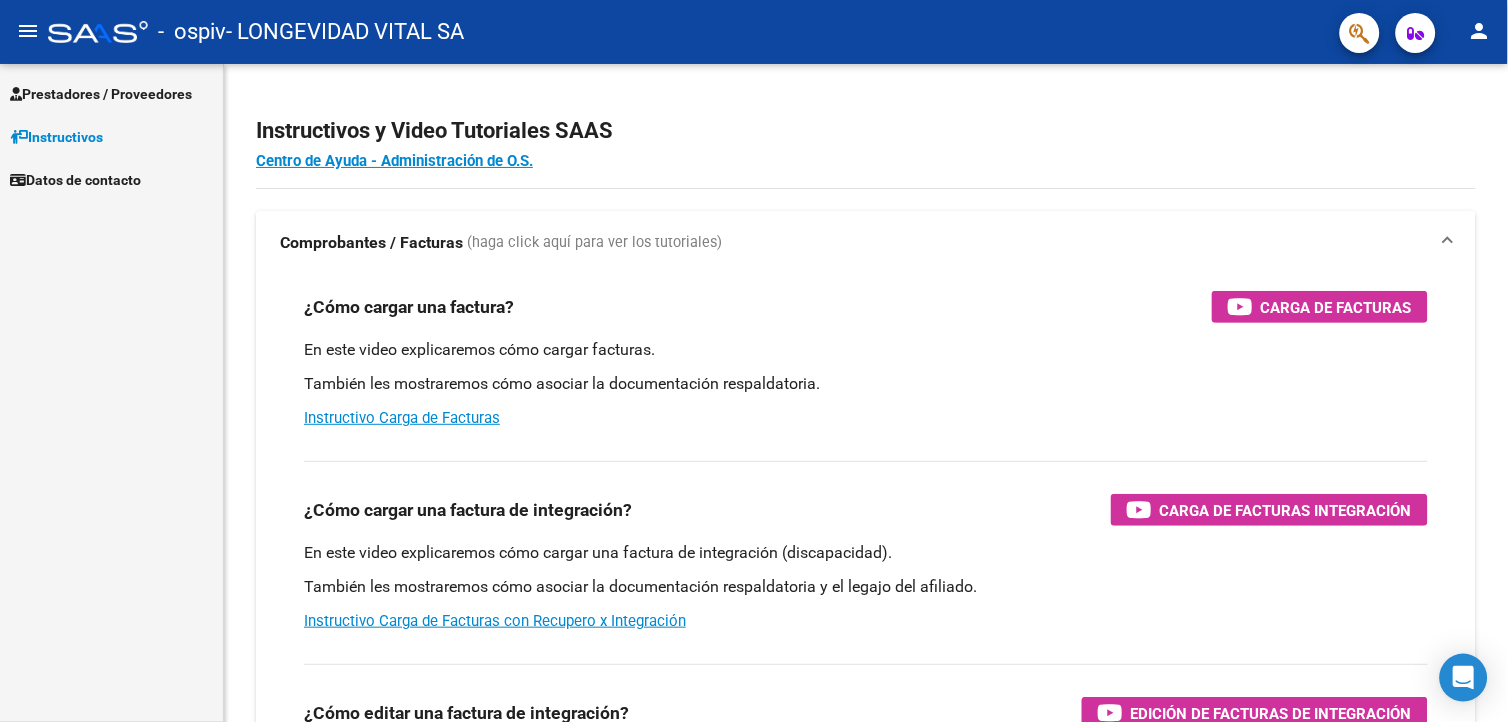 click on "Prestadores / Proveedores" at bounding box center (101, 94) 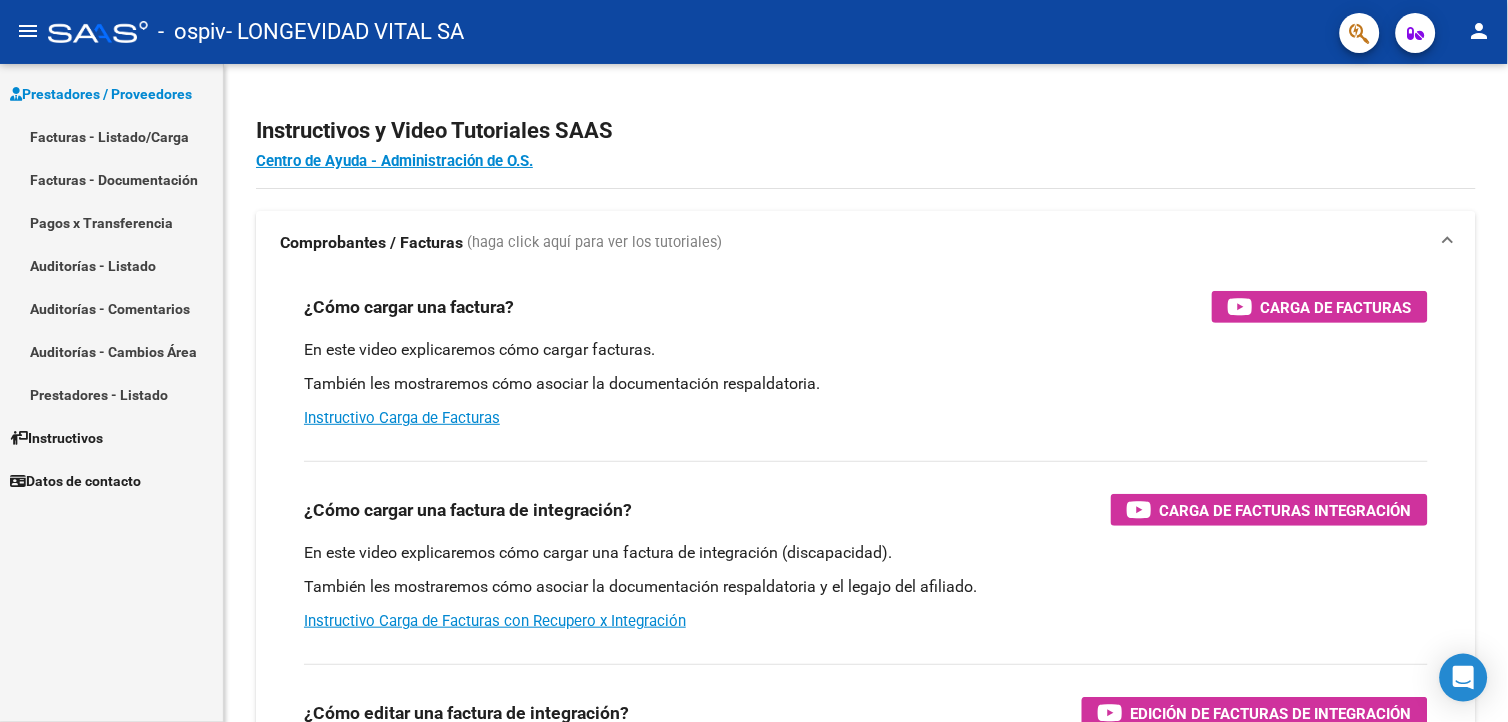 click on "Facturas - Listado/Carga" at bounding box center (111, 136) 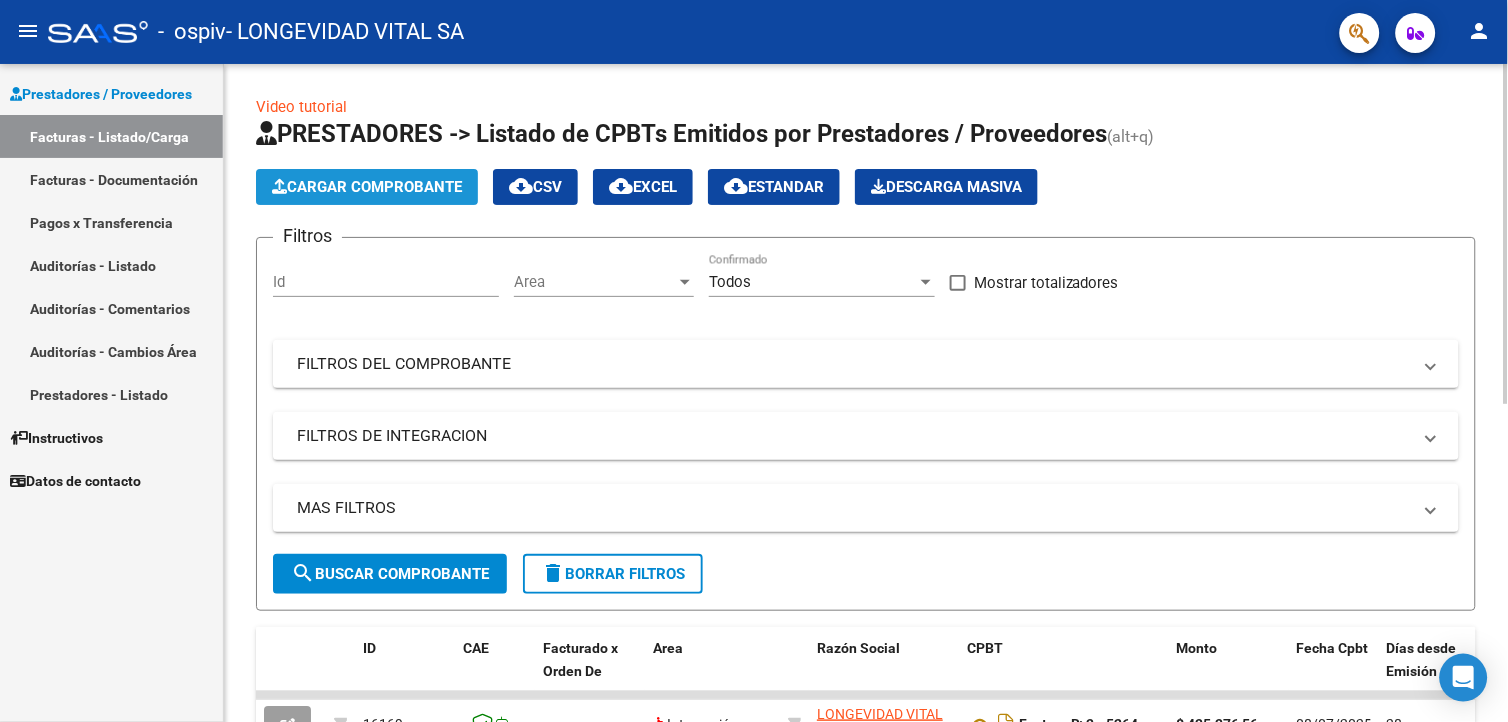 click on "Cargar Comprobante" 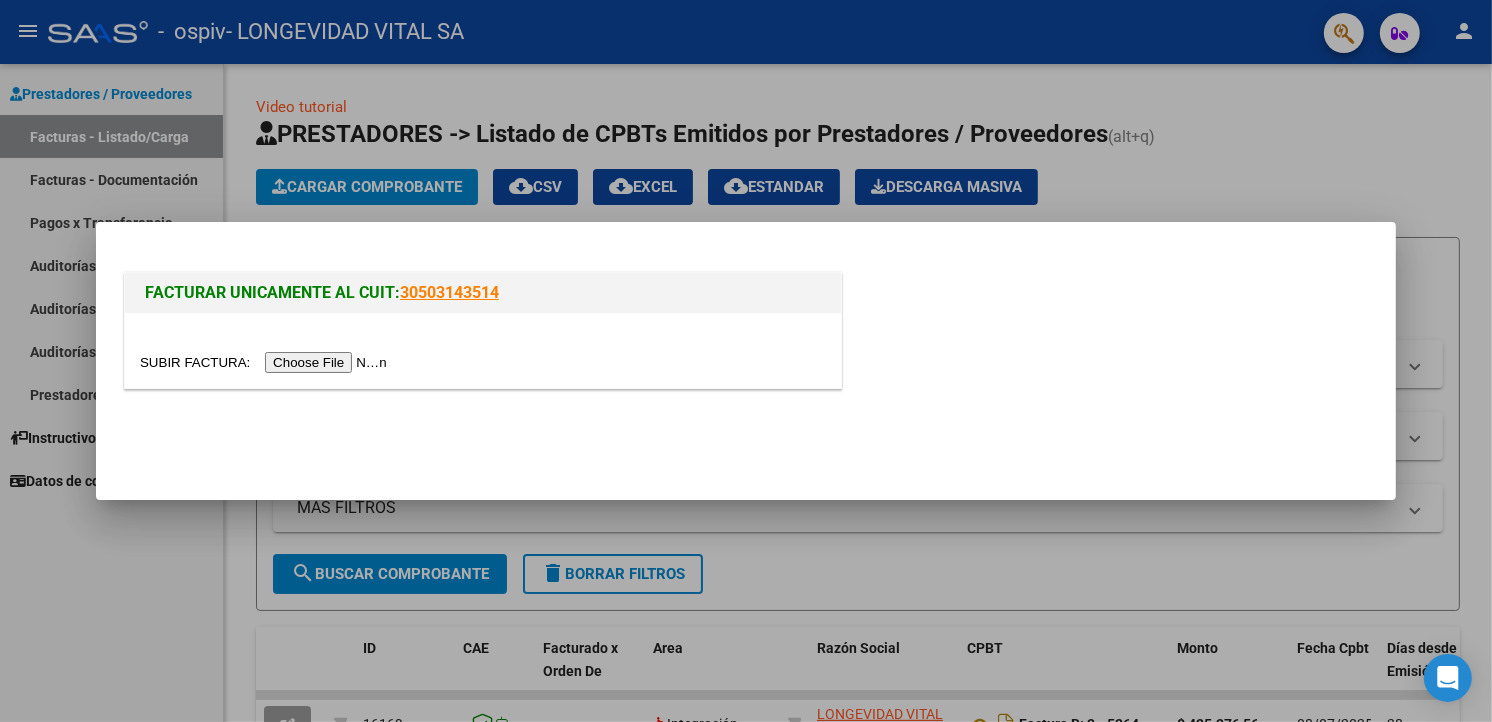 click at bounding box center (266, 362) 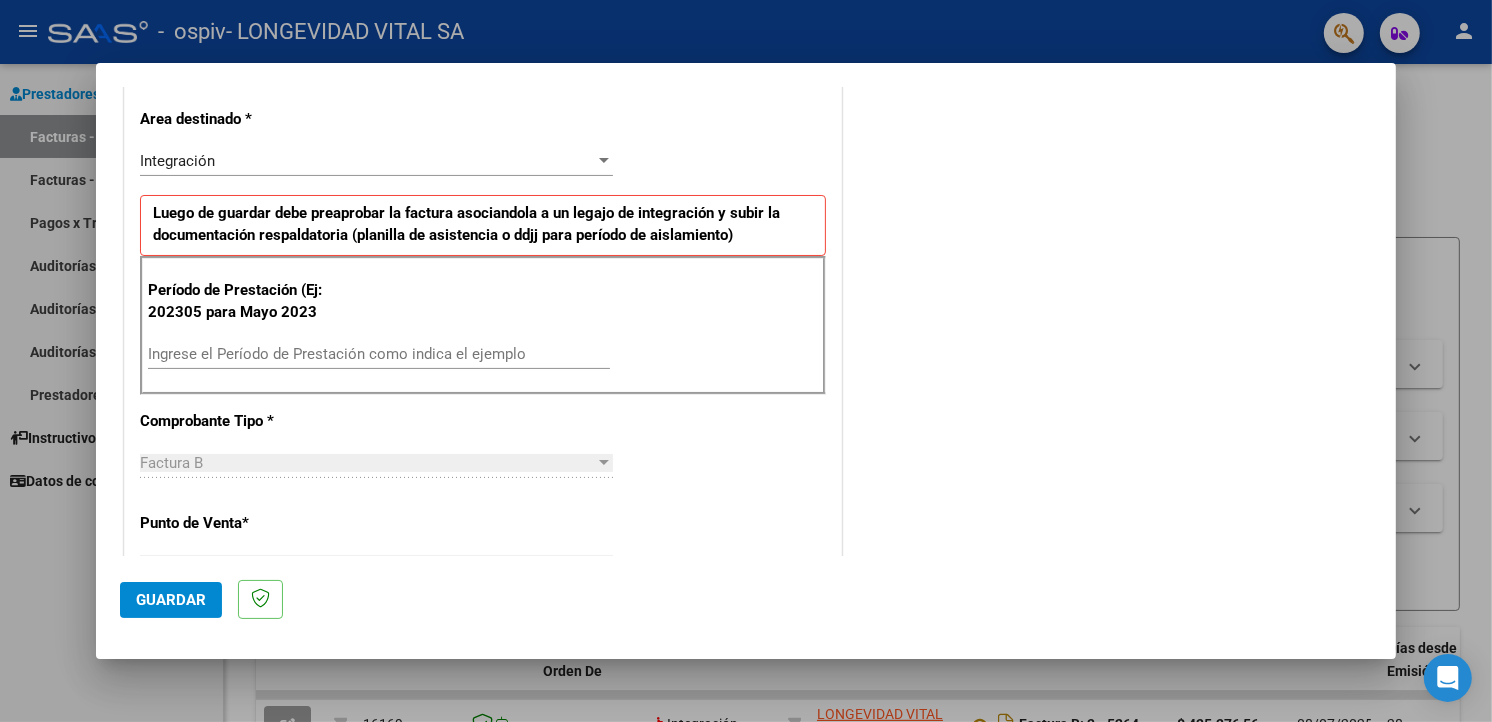 scroll, scrollTop: 555, scrollLeft: 0, axis: vertical 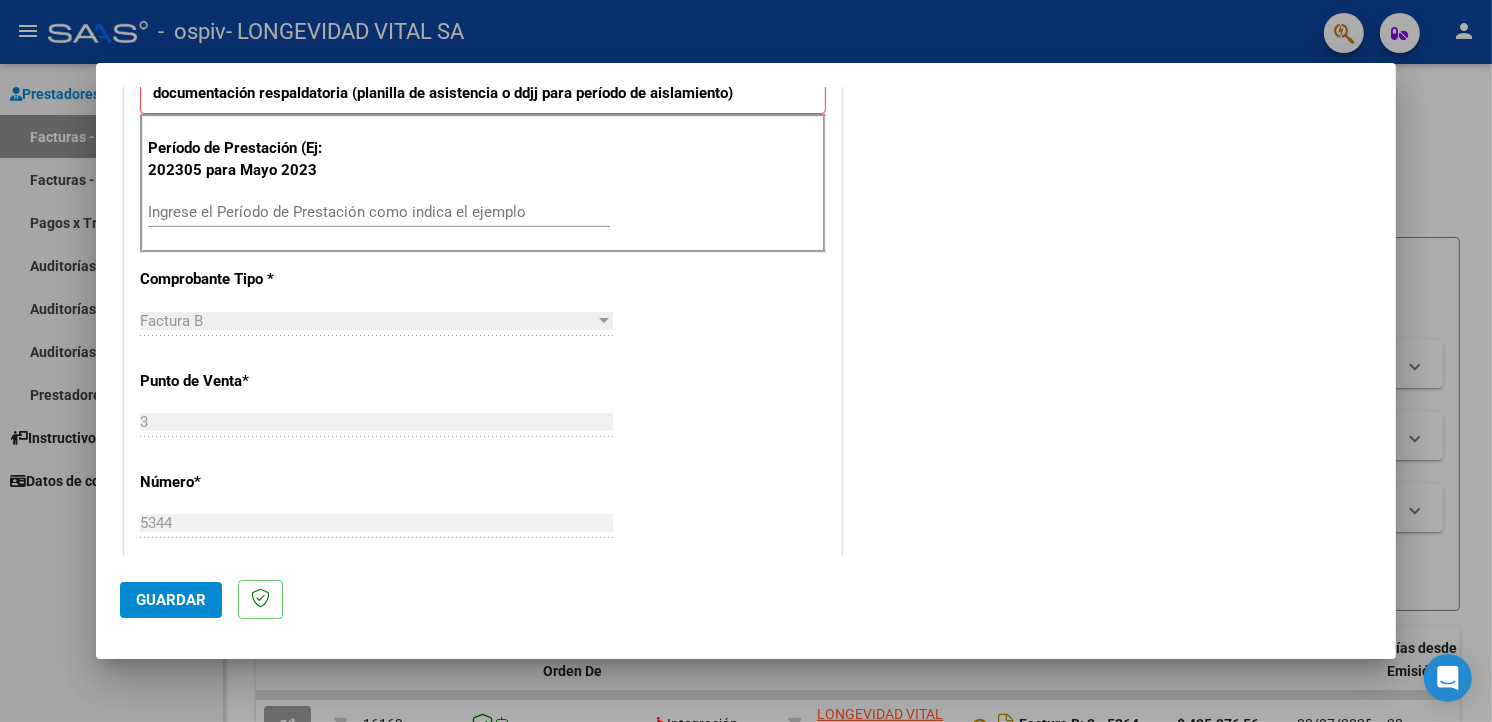click on "Ingrese el Período de Prestación como indica el ejemplo" at bounding box center (379, 212) 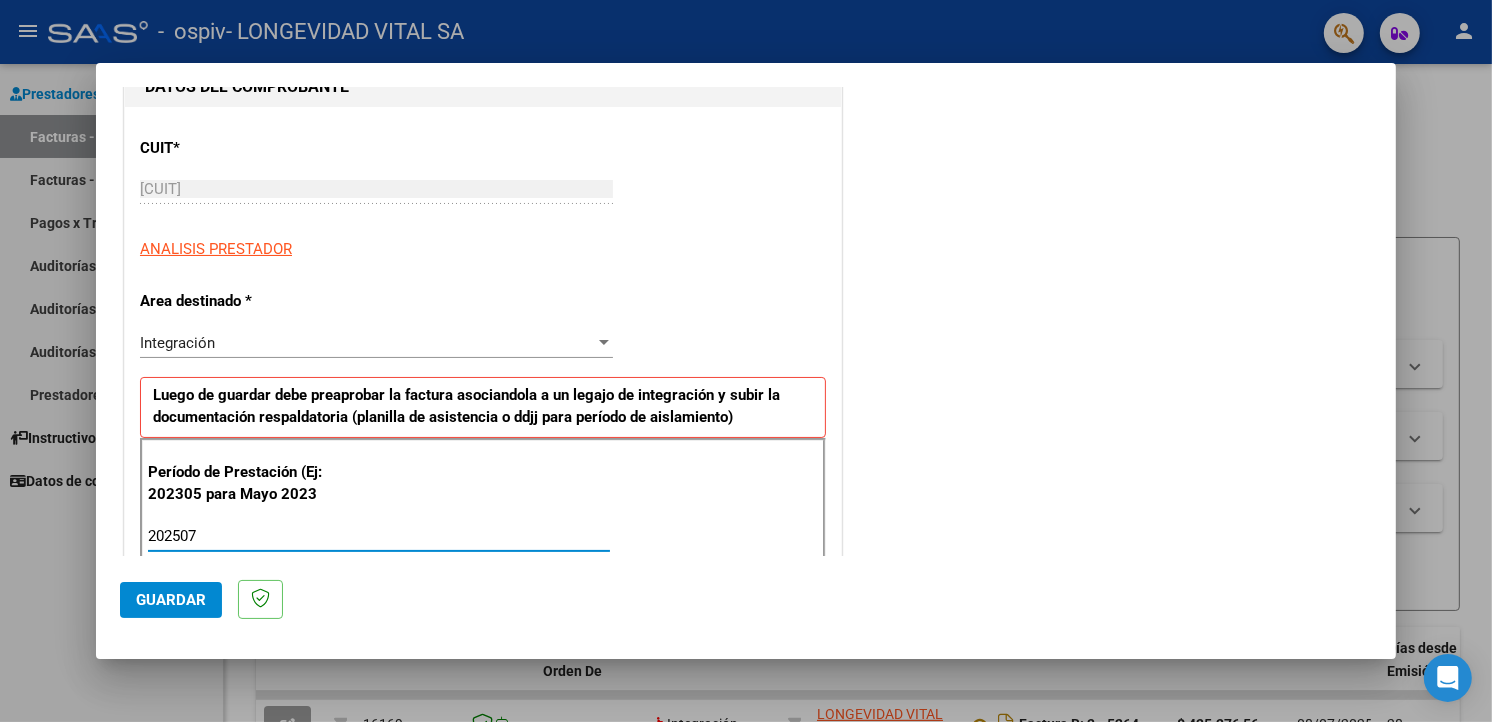 scroll, scrollTop: 222, scrollLeft: 0, axis: vertical 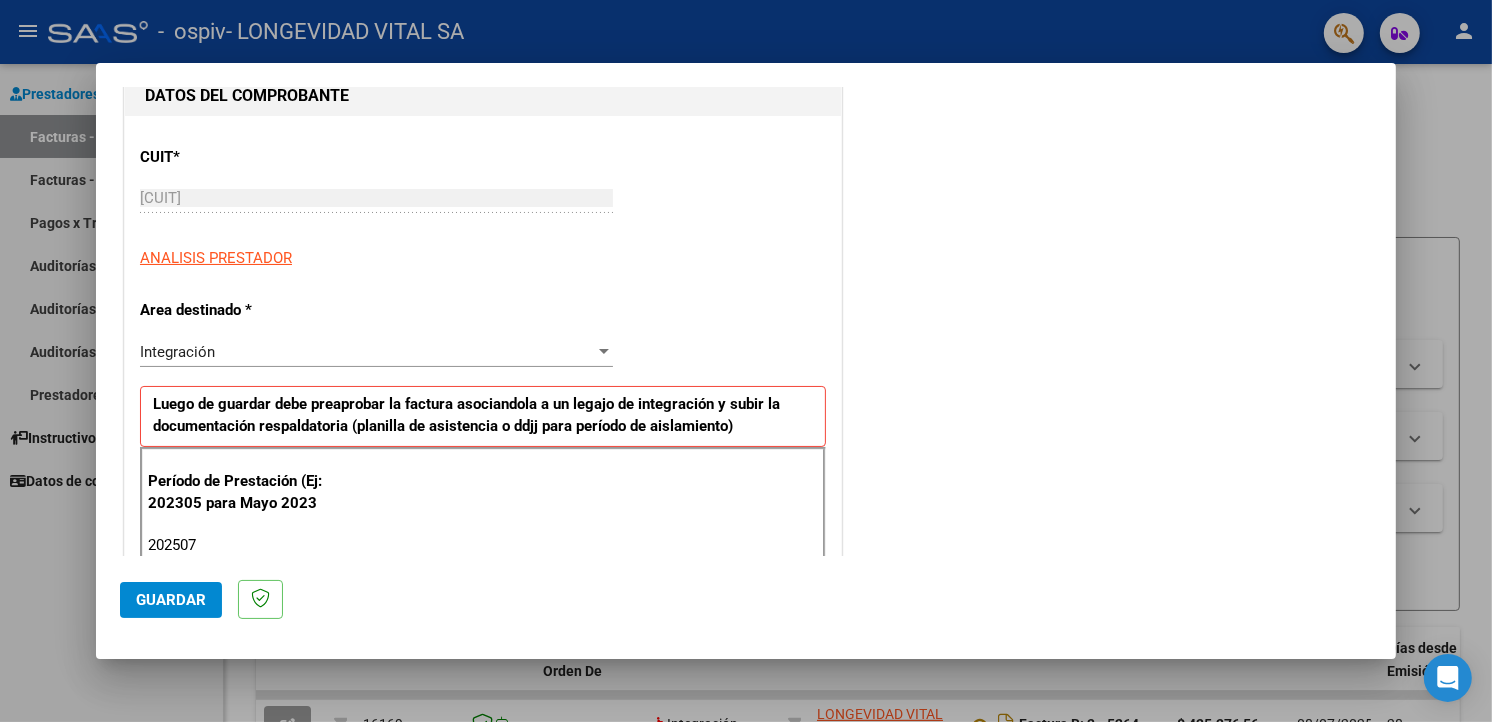 type on "202507" 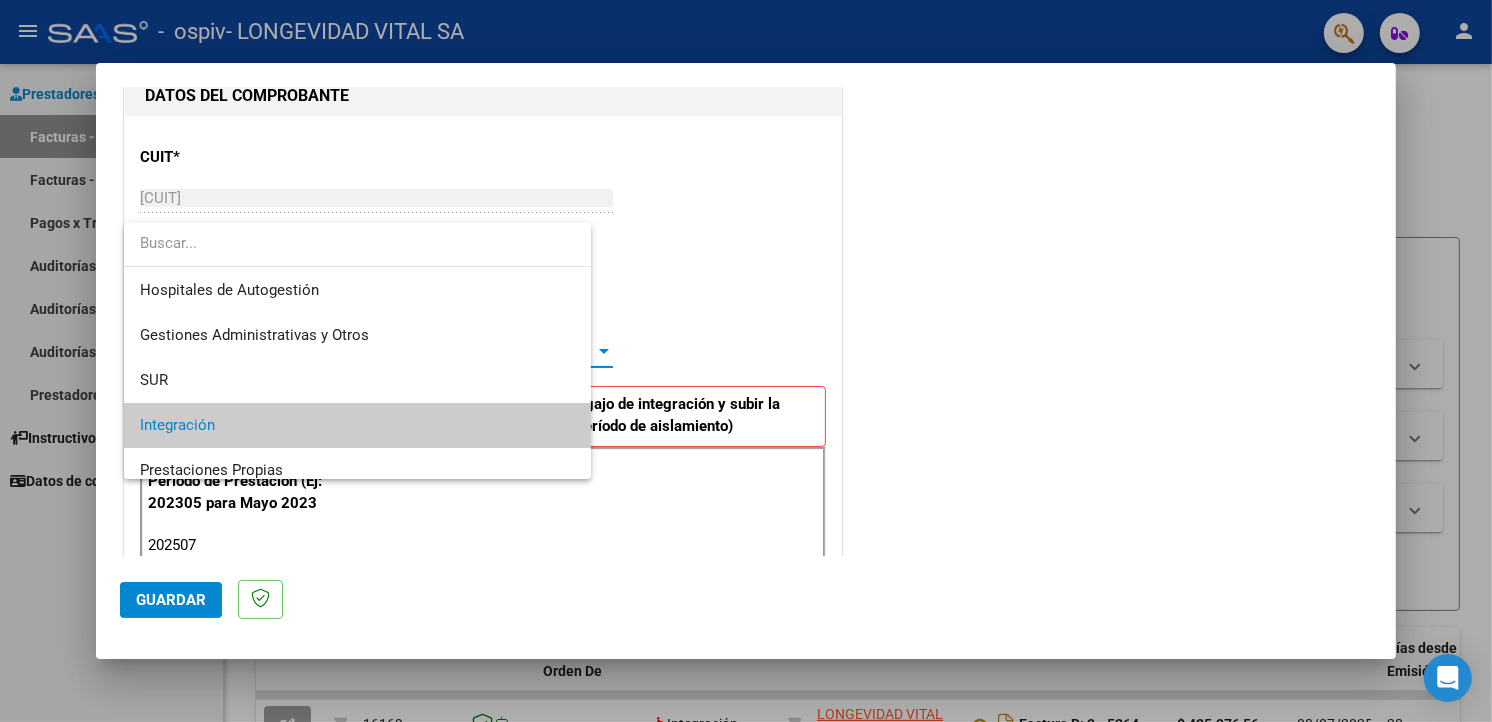 scroll, scrollTop: 74, scrollLeft: 0, axis: vertical 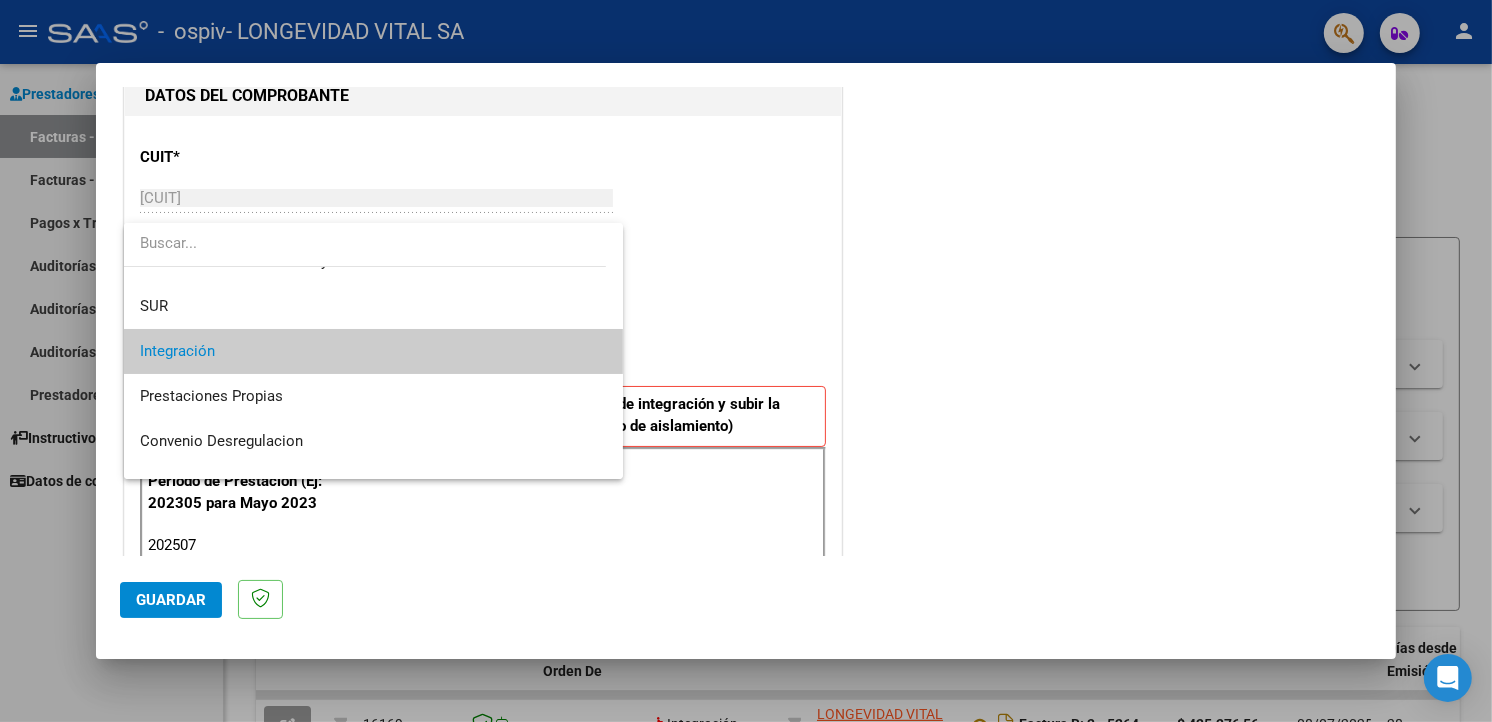 click on "Integración" at bounding box center [373, 351] 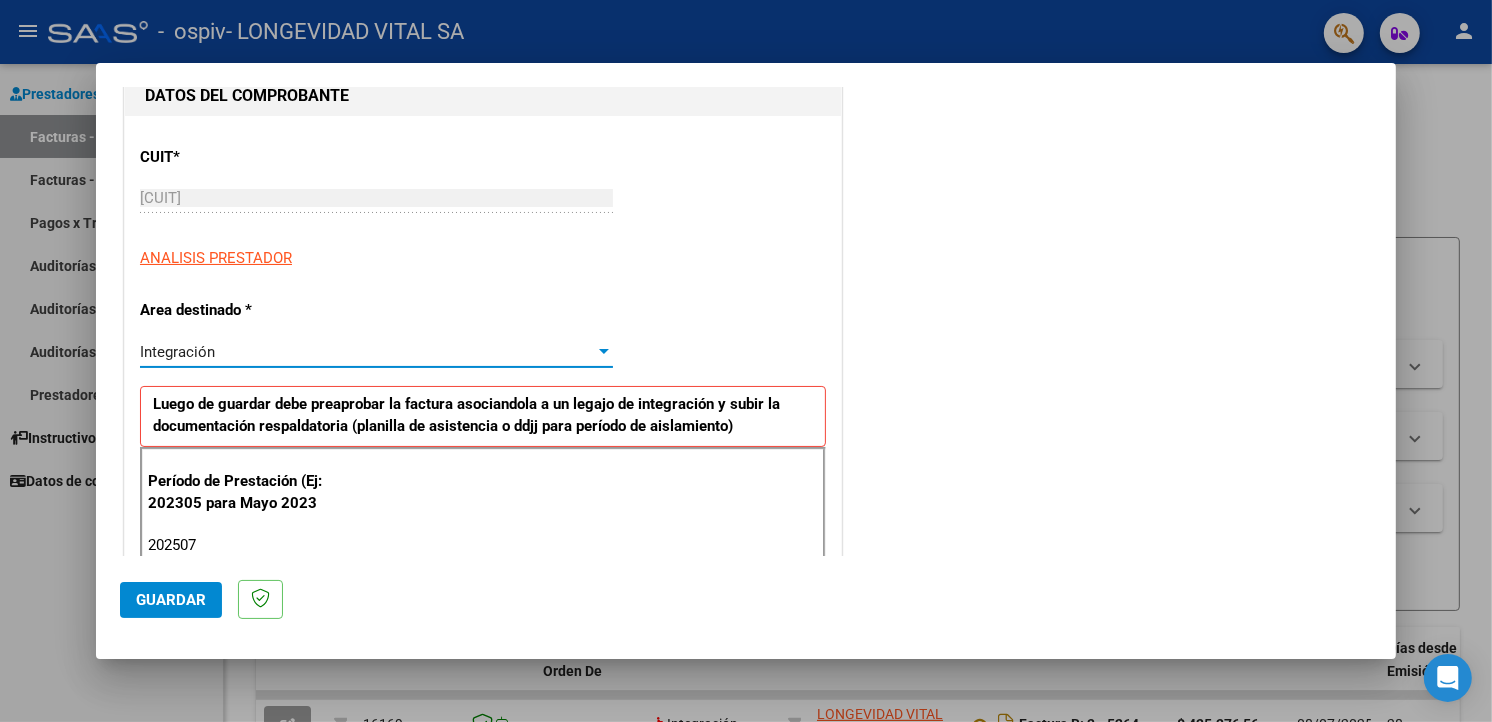 click on "Integración" at bounding box center [367, 352] 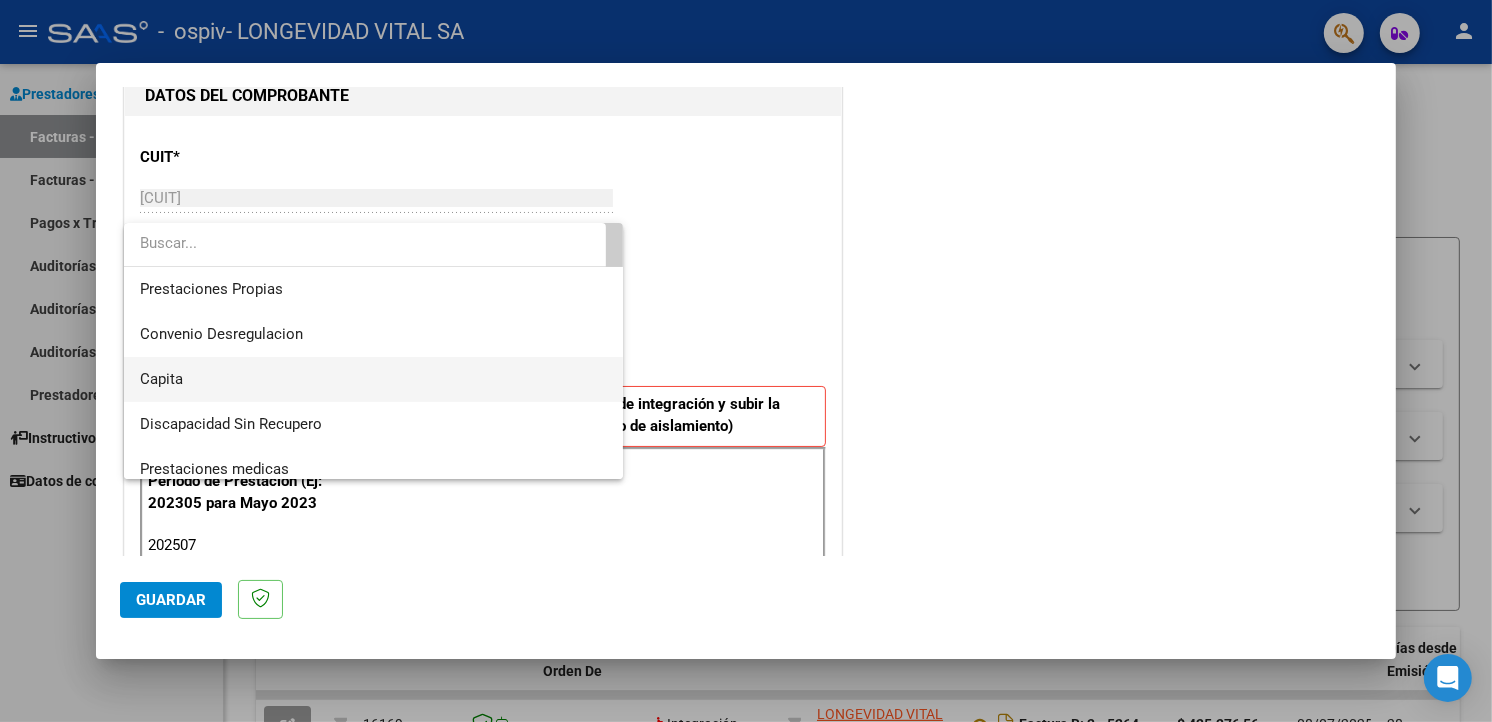 scroll, scrollTop: 194, scrollLeft: 0, axis: vertical 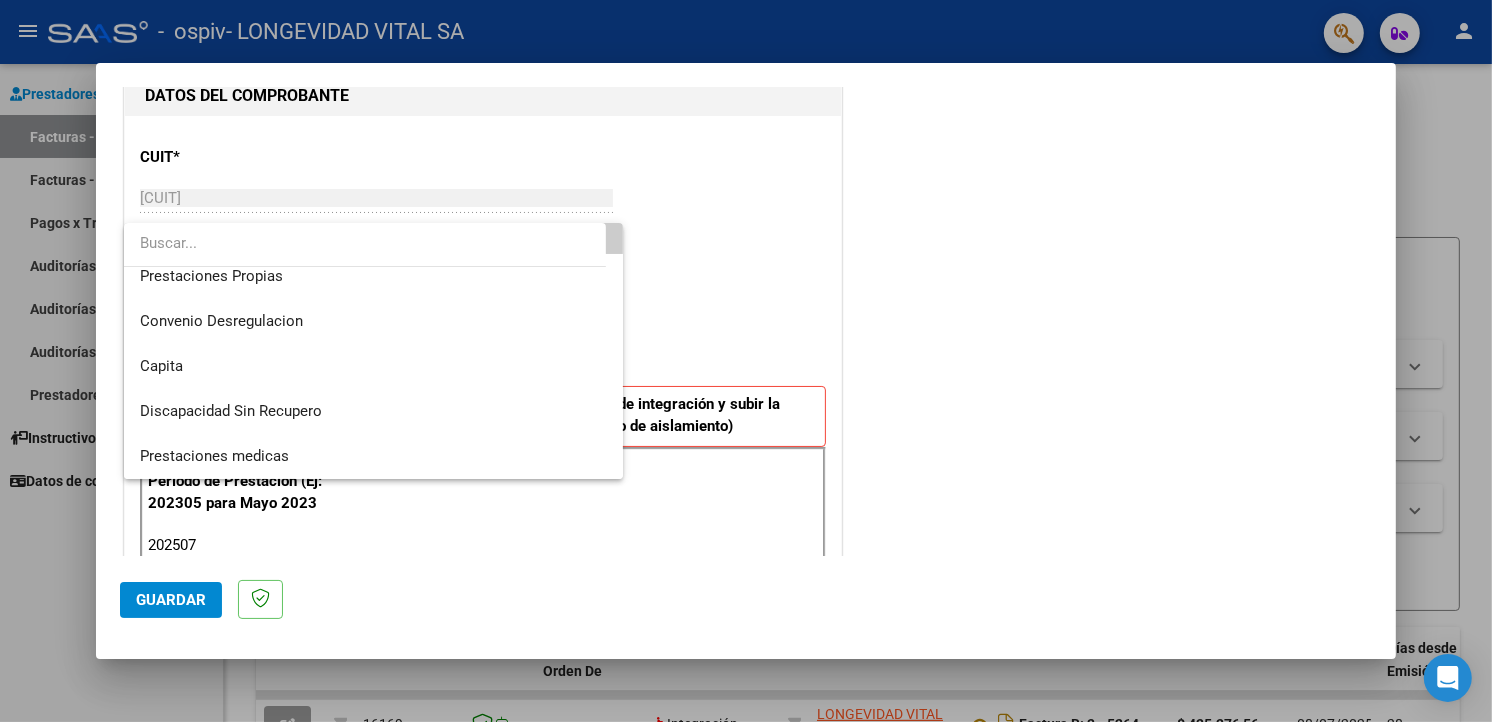 click at bounding box center [746, 361] 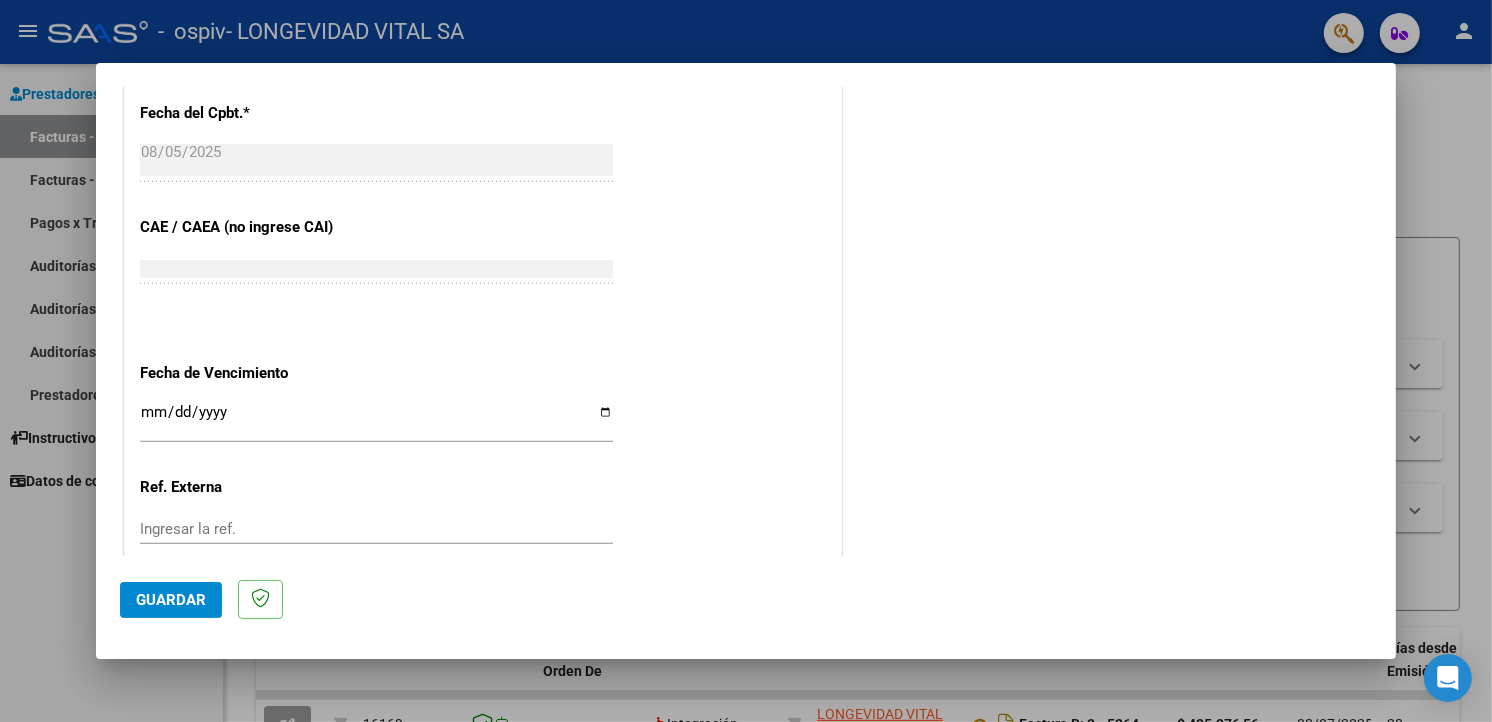 scroll, scrollTop: 1252, scrollLeft: 0, axis: vertical 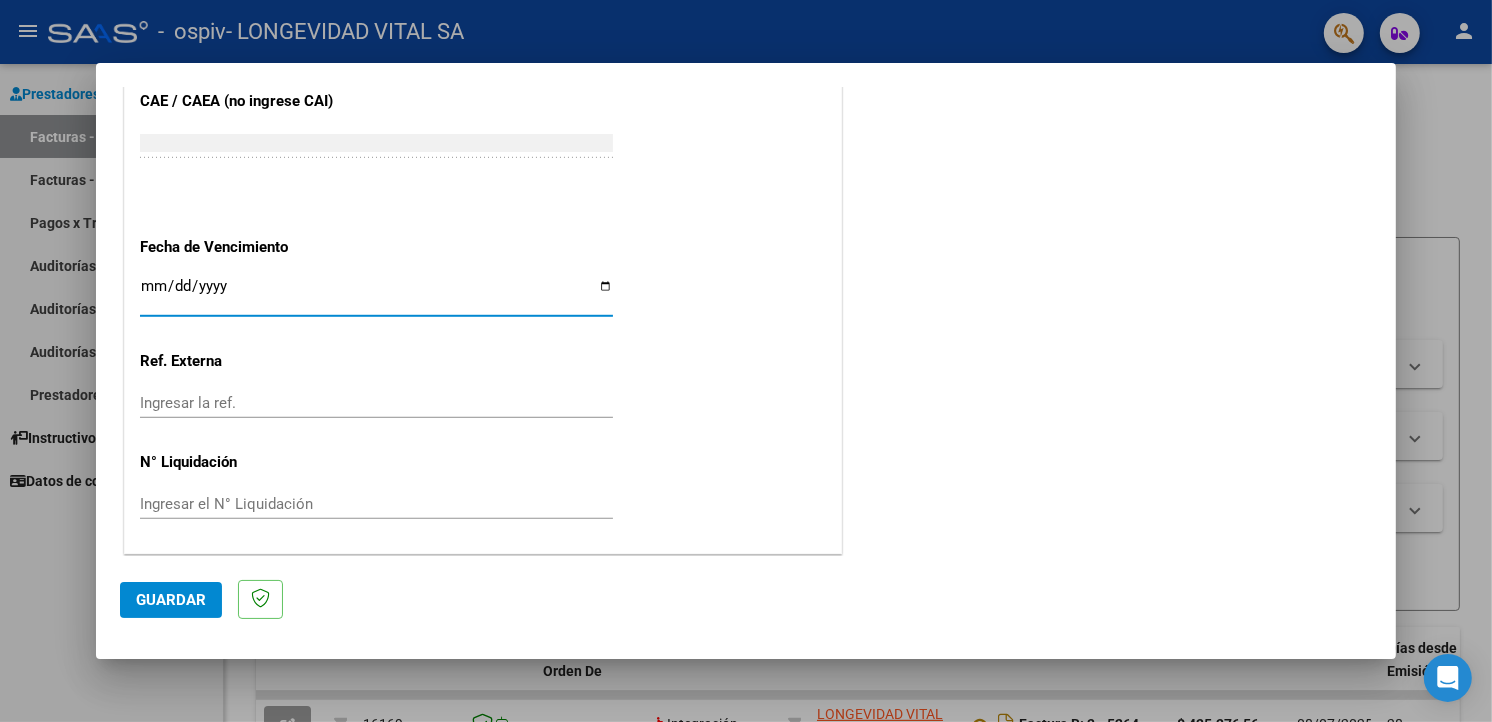 click on "Ingresar la fecha" at bounding box center [376, 294] 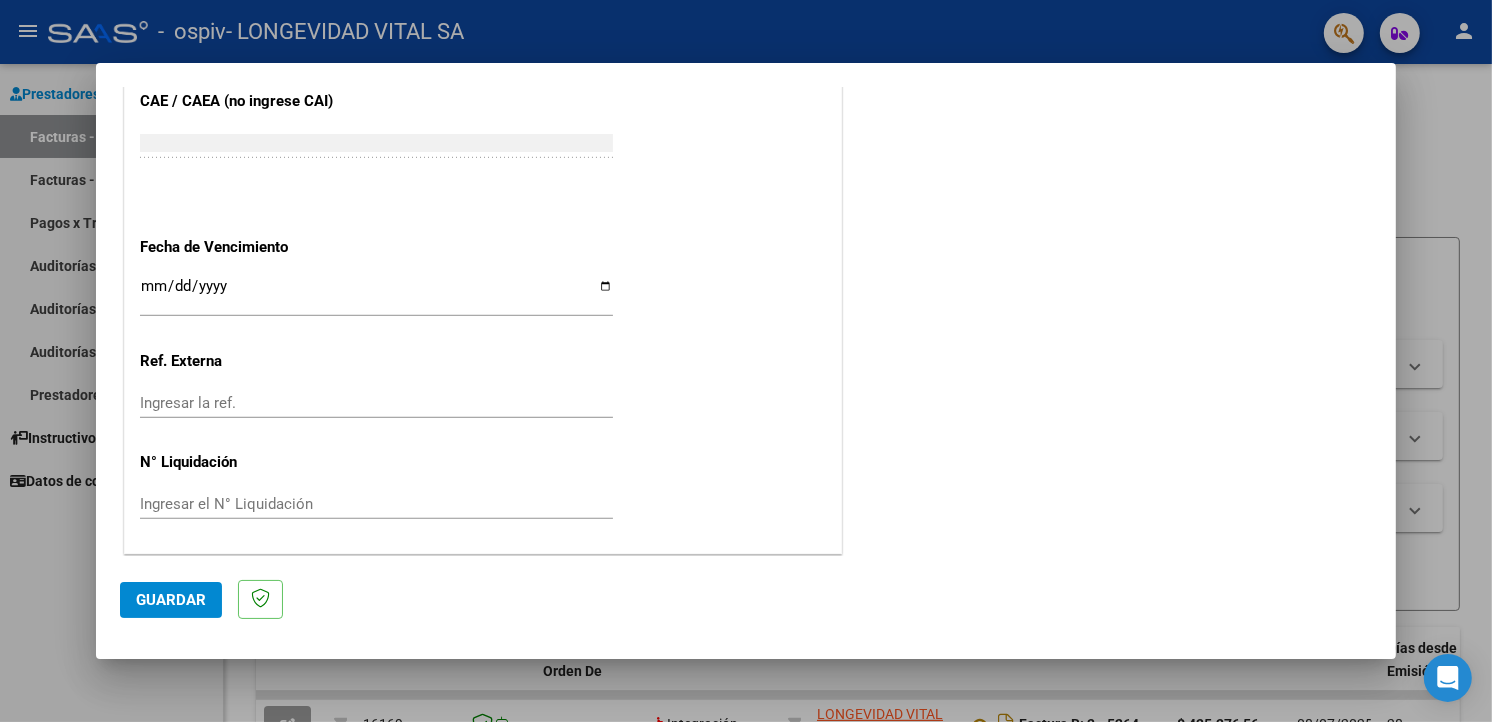 click on "CUIT * [CUIT] Ingresar CUIT ANALISIS PRESTADOR Area destinado * Integración Seleccionar Area Luego de guardar debe preaprobar la factura asociandola a un legajo de integración y subir la documentación respaldatoria (planilla de asistencia o ddjj para período de aislamiento) Período de Prestación (Ej: 202305 para Mayo 2023 [YEAR][MONTH] Ingrese el Período de Prestación como indica el ejemplo Comprobante Tipo * Factura B Seleccionar Tipo Punto de Venta * 3 Ingresar el Nro. Número * 5344 Ingresar el Nro. Monto * $ 435.376,56 Ingresar el monto Fecha del Cpbt. * [YEAR]-[MONTH]-[DAY] Ingresar la fecha CAE / CAEA (no ingrese CAI) 75311068887586 Ingresar el CAE o CAEA (no ingrese CAI) Fecha de Vencimiento Ingresar la fecha Ref. Externa Ingresar la ref. N° Liquidación Ingresar el N° Liquidación" at bounding box center [483, -181] 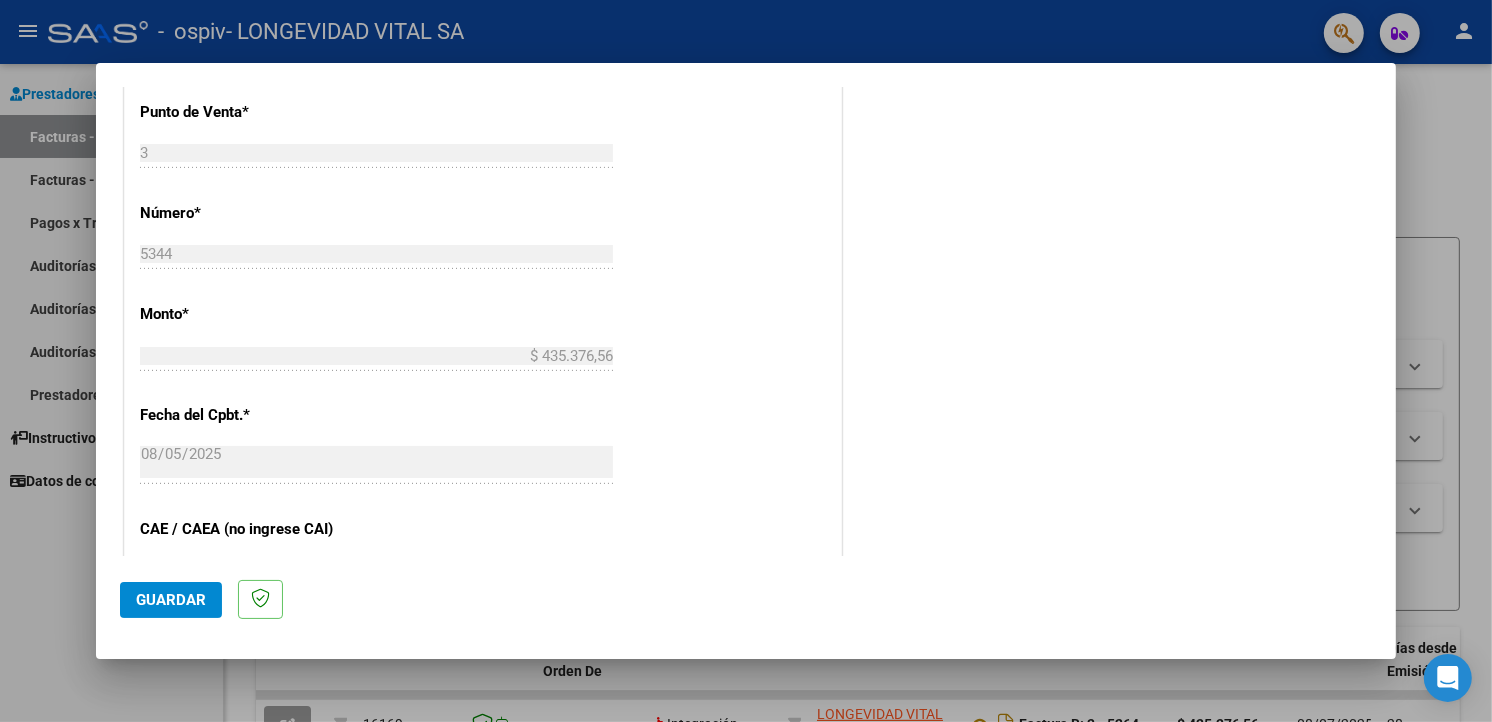 scroll, scrollTop: 1252, scrollLeft: 0, axis: vertical 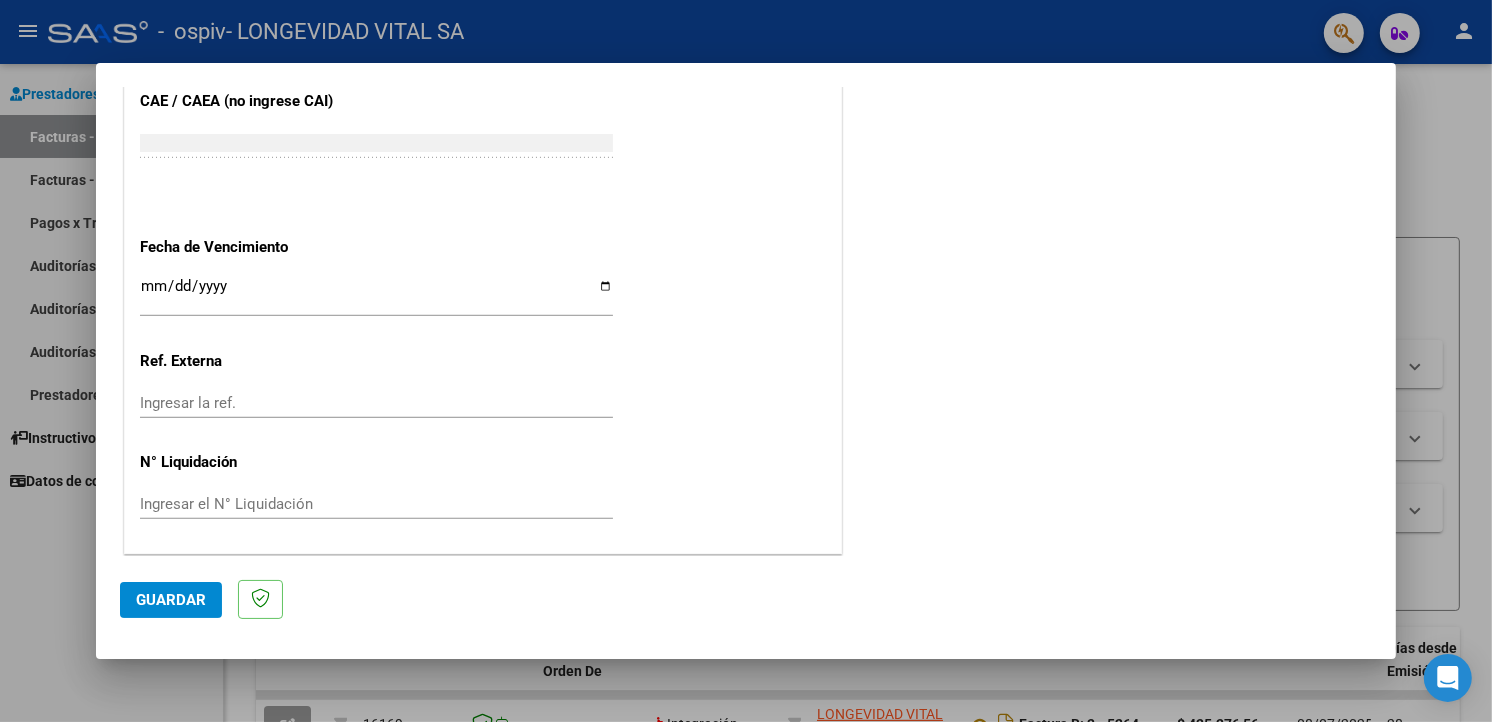 click on "CUIT * [CUIT] Ingresar CUIT ANALISIS PRESTADOR Area destinado * Integración Seleccionar Area Luego de guardar debe preaprobar la factura asociandola a un legajo de integración y subir la documentación respaldatoria (planilla de asistencia o ddjj para período de aislamiento) Período de Prestación (Ej: 202305 para Mayo 2023 [YEAR][MONTH] Ingrese el Período de Prestación como indica el ejemplo Comprobante Tipo * Factura B Seleccionar Tipo Punto de Venta * 3 Ingresar el Nro. Número * 5344 Ingresar el Nro. Monto * $ 435.376,56 Ingresar el monto Fecha del Cpbt. * [YEAR]-[MONTH]-[DAY] Ingresar la fecha CAE / CAEA (no ingrese CAI) 75311068887586 Ingresar el CAE o CAEA (no ingrese CAI) Fecha de Vencimiento Ingresar la fecha Ref. Externa Ingresar la ref. N° Liquidación Ingresar el N° Liquidación" at bounding box center (483, -181) 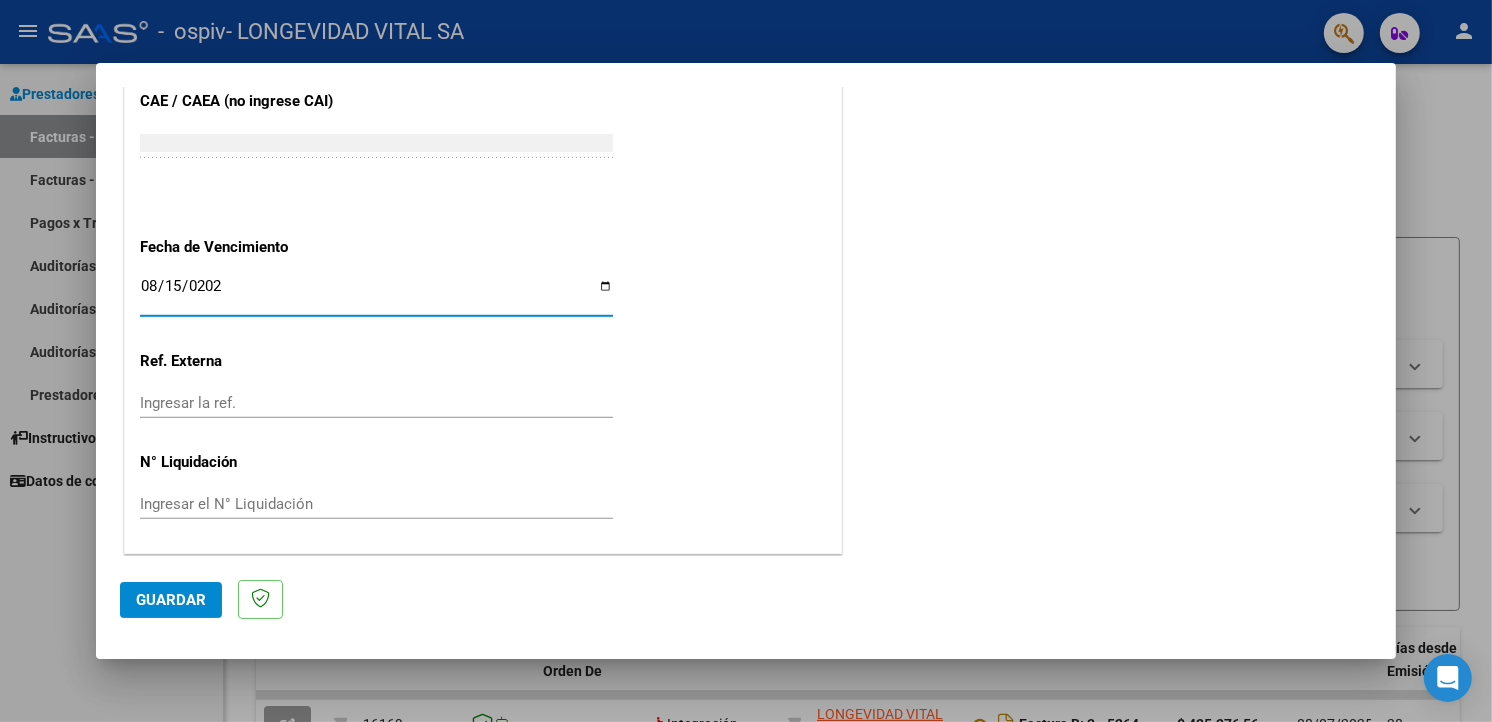 type on "2025-08-15" 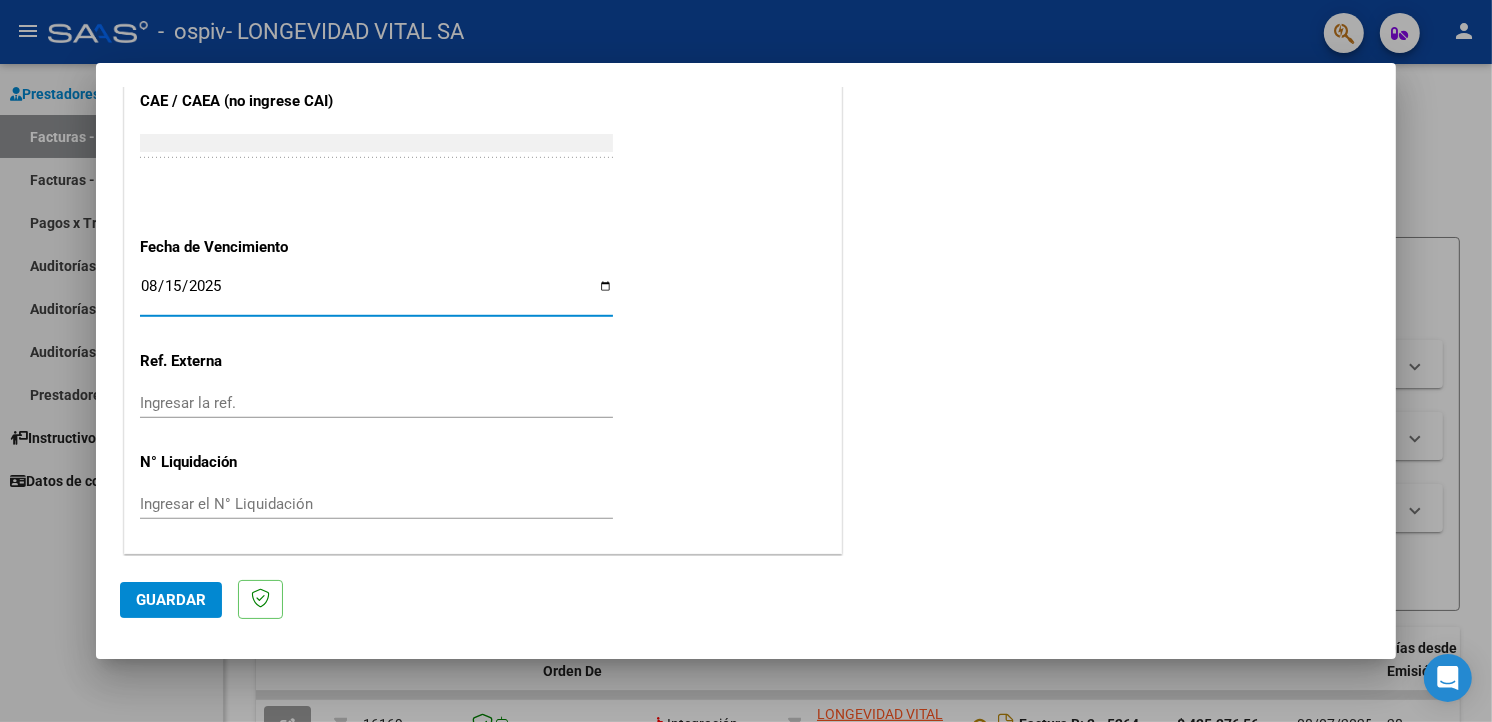 click on "CUIT * [CUIT] Ingresar CUIT ANALISIS PRESTADOR Area destinado * Integración Seleccionar Area Luego de guardar debe preaprobar la factura asociandola a un legajo de integración y subir la documentación respaldatoria (planilla de asistencia o ddjj para período de aislamiento) Período de Prestación (Ej: 202305 para Mayo 2023 [YEAR][MONTH] Ingrese el Período de Prestación como indica el ejemplo Comprobante Tipo * Factura B Seleccionar Tipo Punto de Venta * 3 Ingresar el Nro. Número * 5344 Ingresar el Nro. Monto * $ 435.376,56 Ingresar el monto Fecha del Cpbt. * [YEAR]-[MONTH]-[DAY] Ingresar la fecha CAE / CAEA (no ingrese CAI) 75311068887586 Ingresar el CAE o CAEA (no ingrese CAI) Fecha de Vencimiento [YEAR]-[MONTH]-[DAY] Ingresar la fecha Ref. Externa Ingresar la ref. N° Liquidación Ingresar el N° Liquidación" at bounding box center [483, -181] 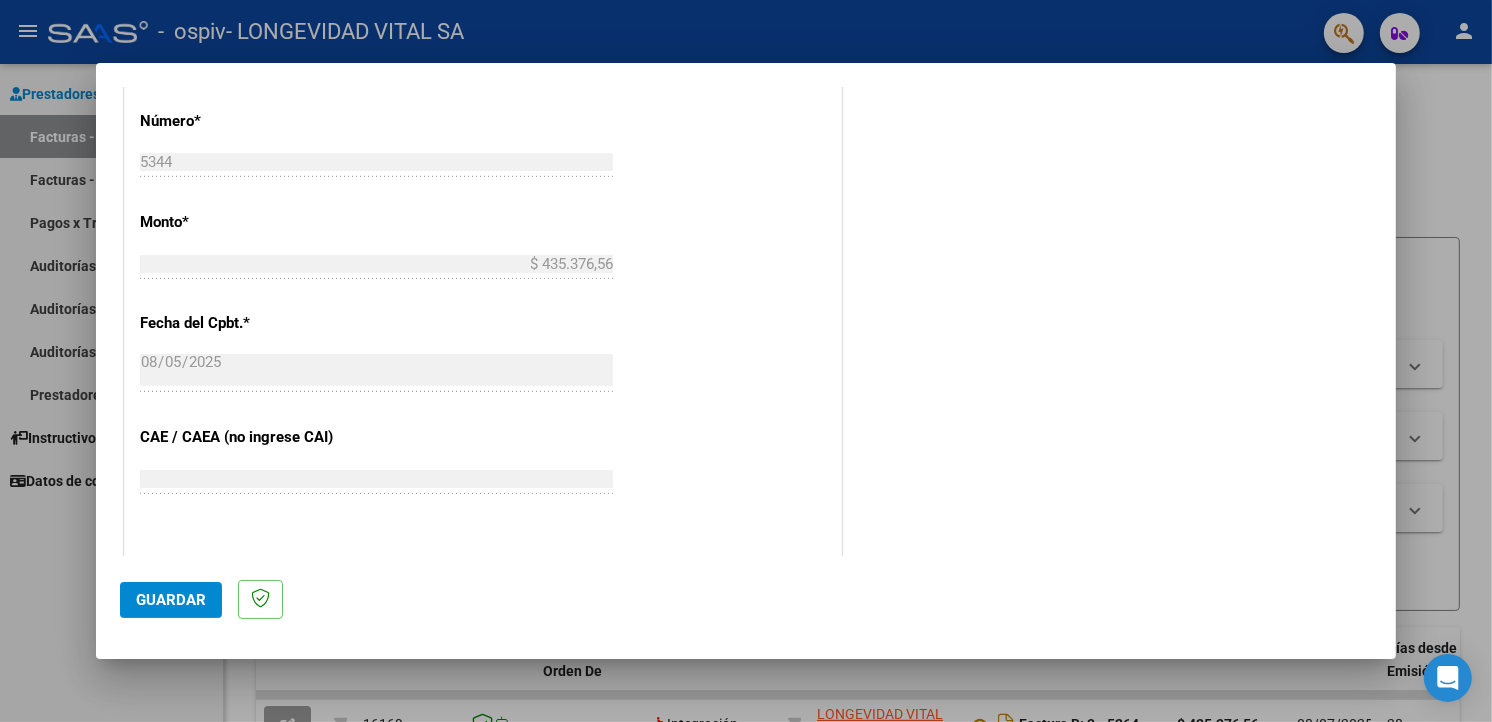scroll, scrollTop: 807, scrollLeft: 0, axis: vertical 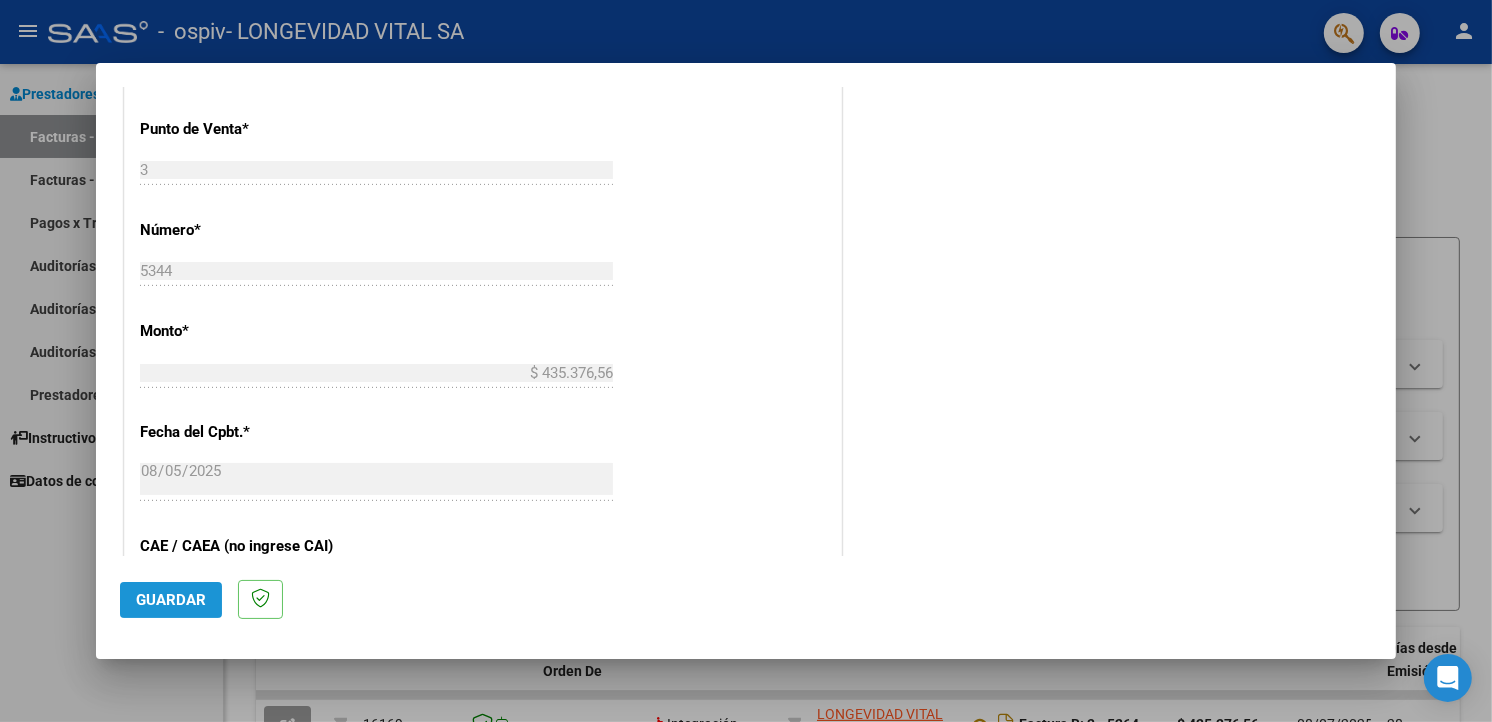 click on "Guardar" 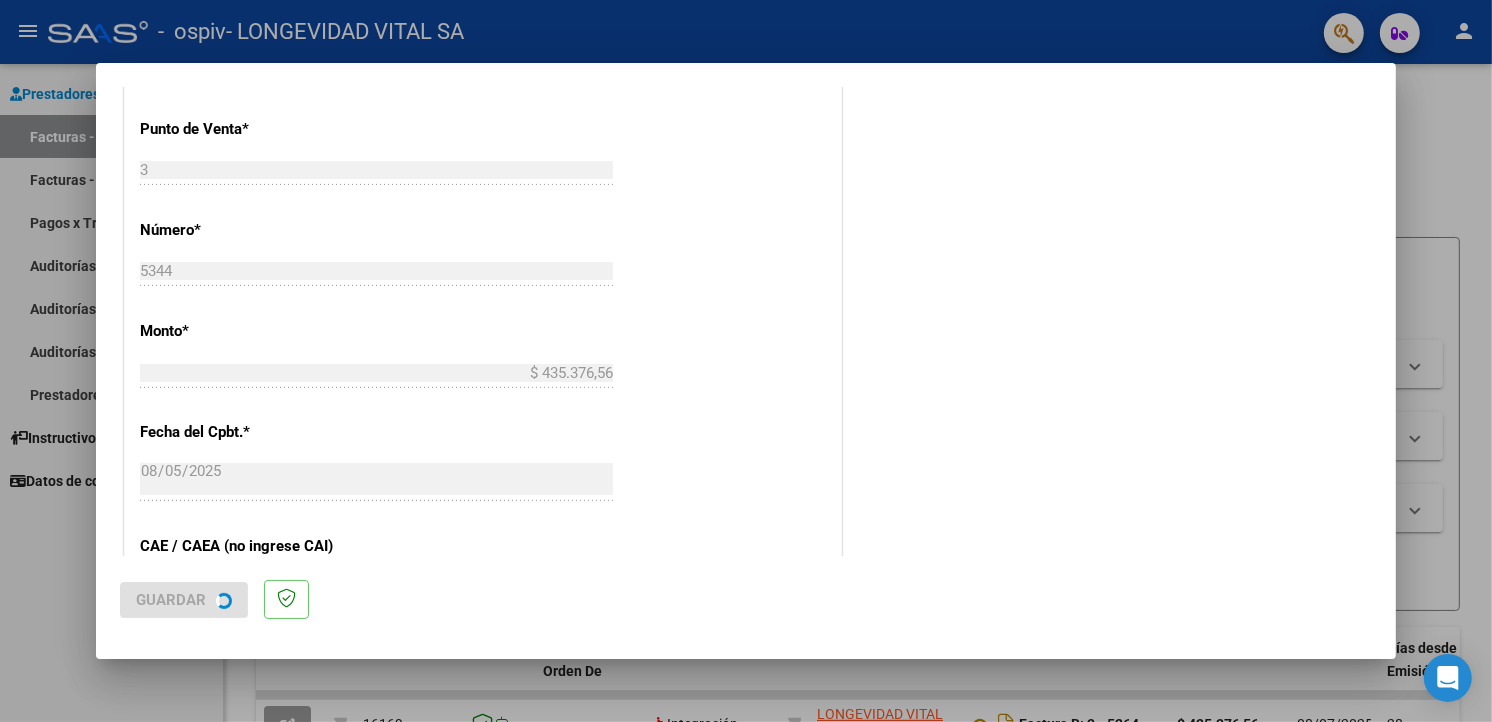 scroll, scrollTop: 0, scrollLeft: 0, axis: both 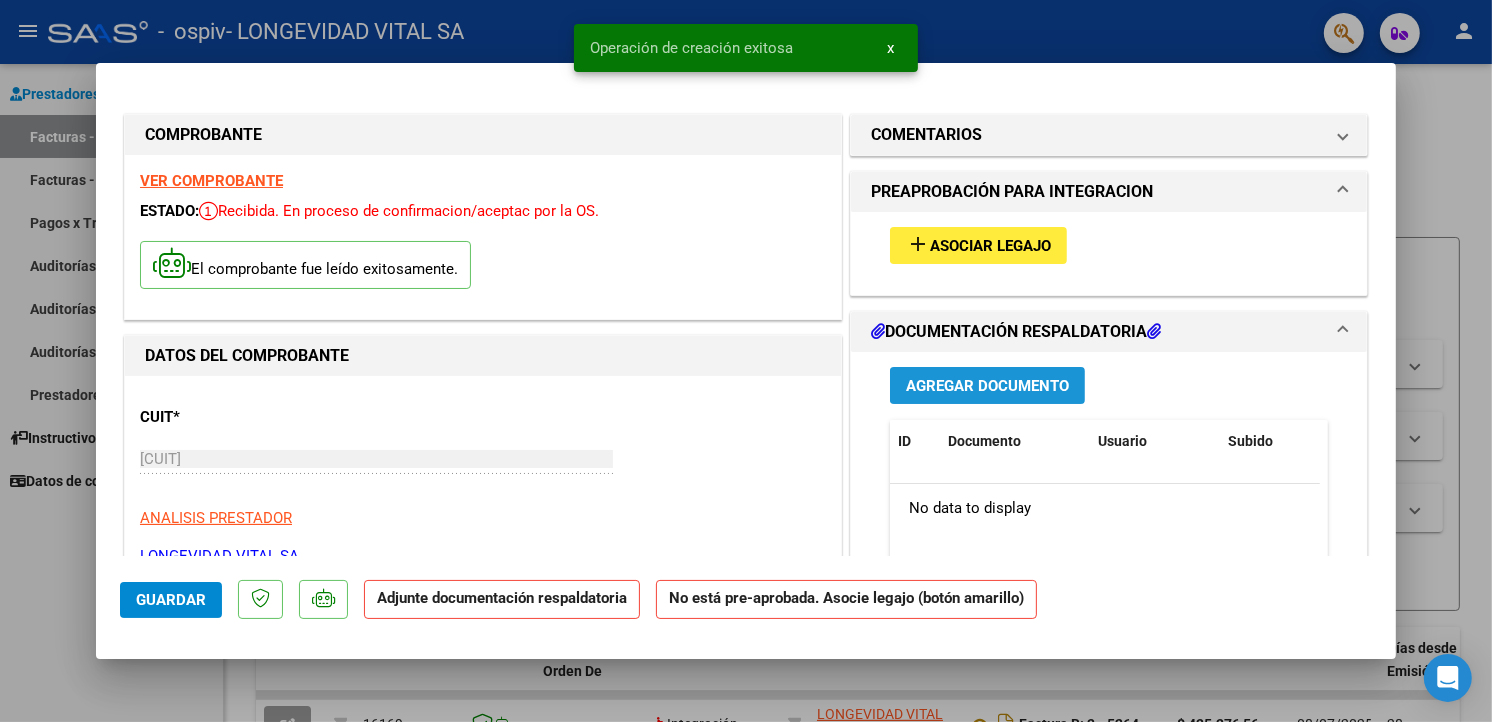 click on "Agregar Documento" at bounding box center [987, 385] 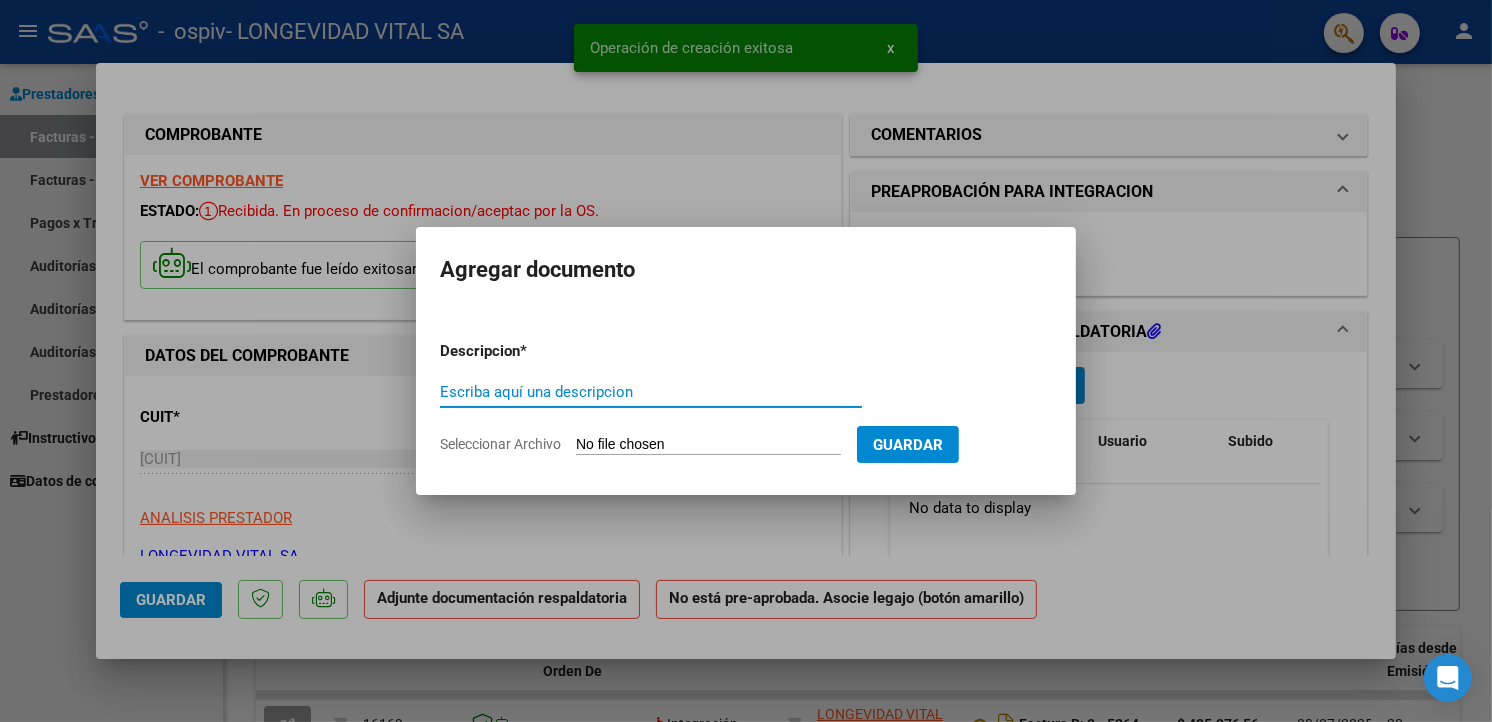 click on "Escriba aquí una descripcion" at bounding box center [651, 392] 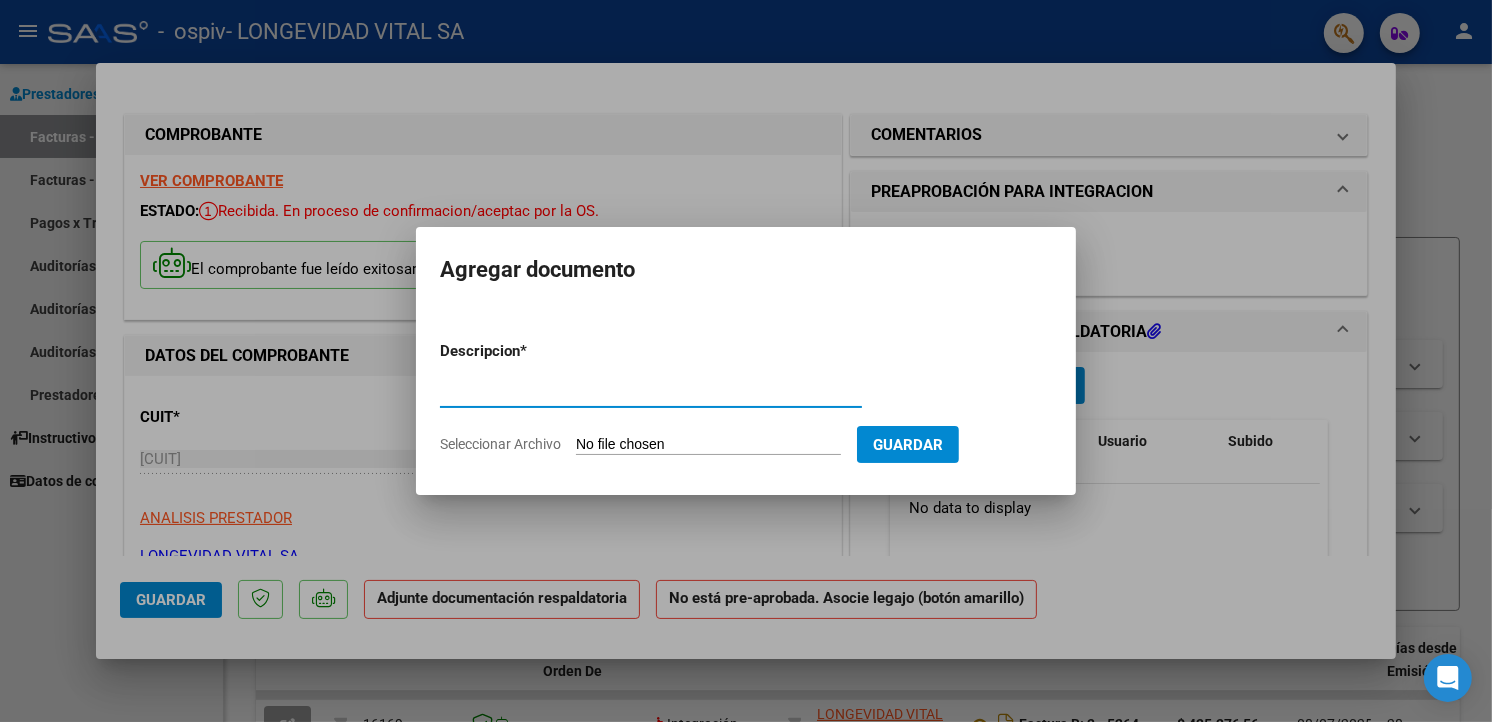 type on "Planilla" 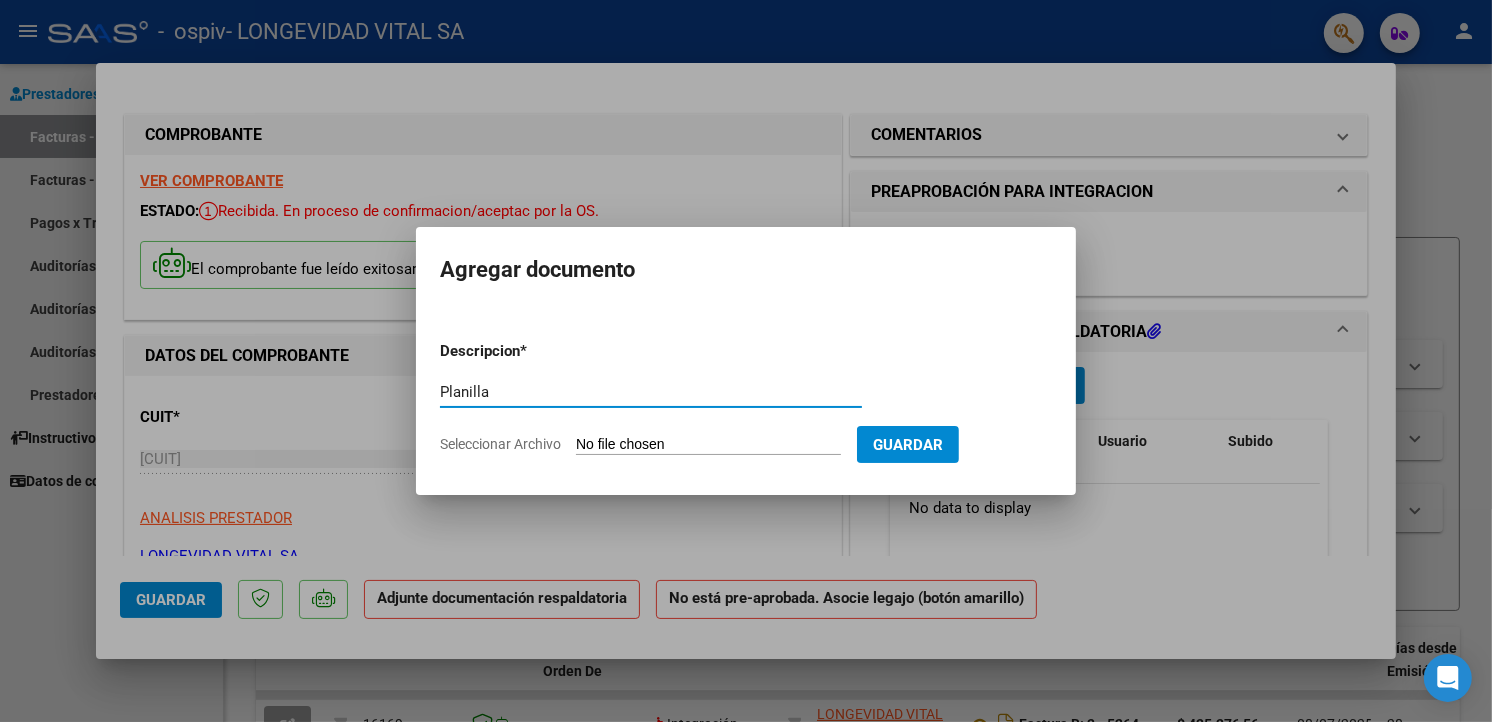 click on "Seleccionar Archivo" at bounding box center [708, 445] 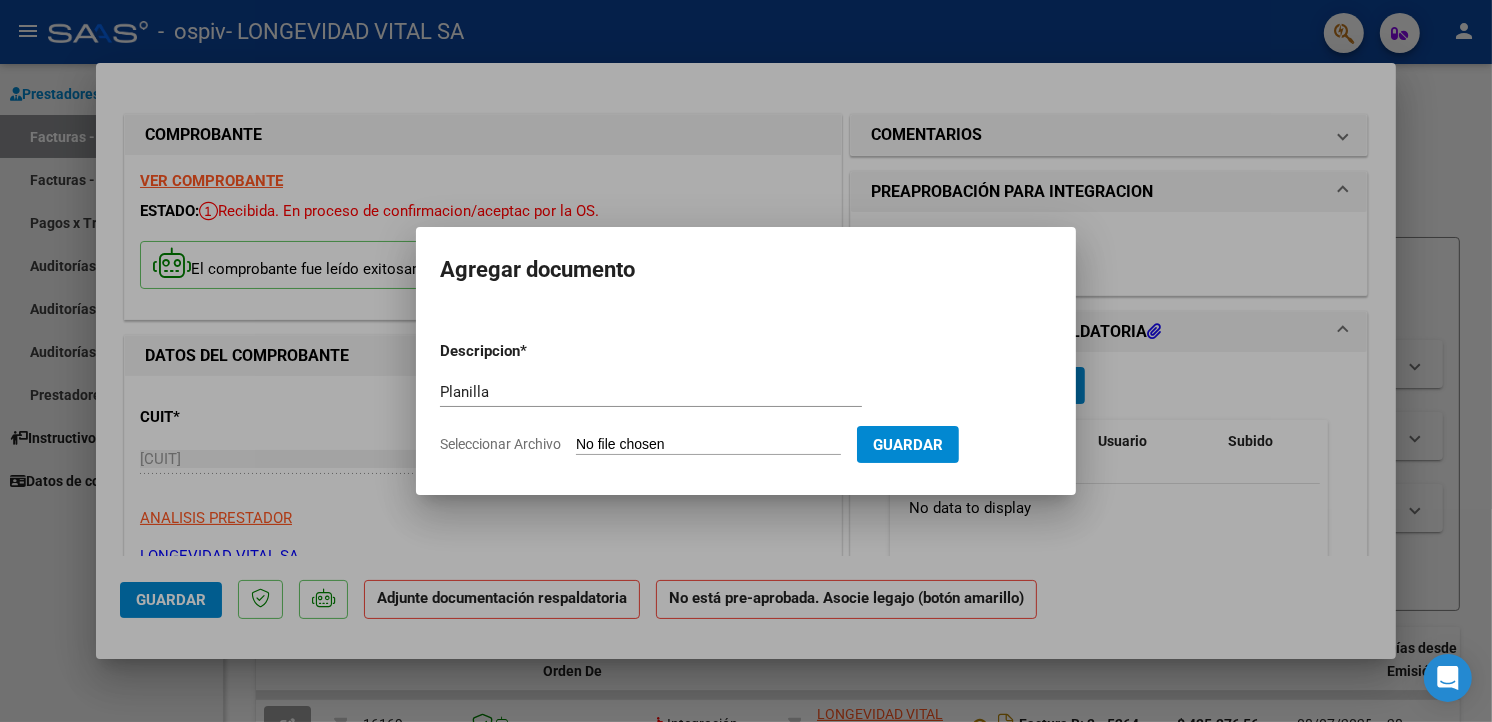 type on "C:\fakepath\[YEAR][MONTH][DAY][TIME]-[NUMBER].pdf" 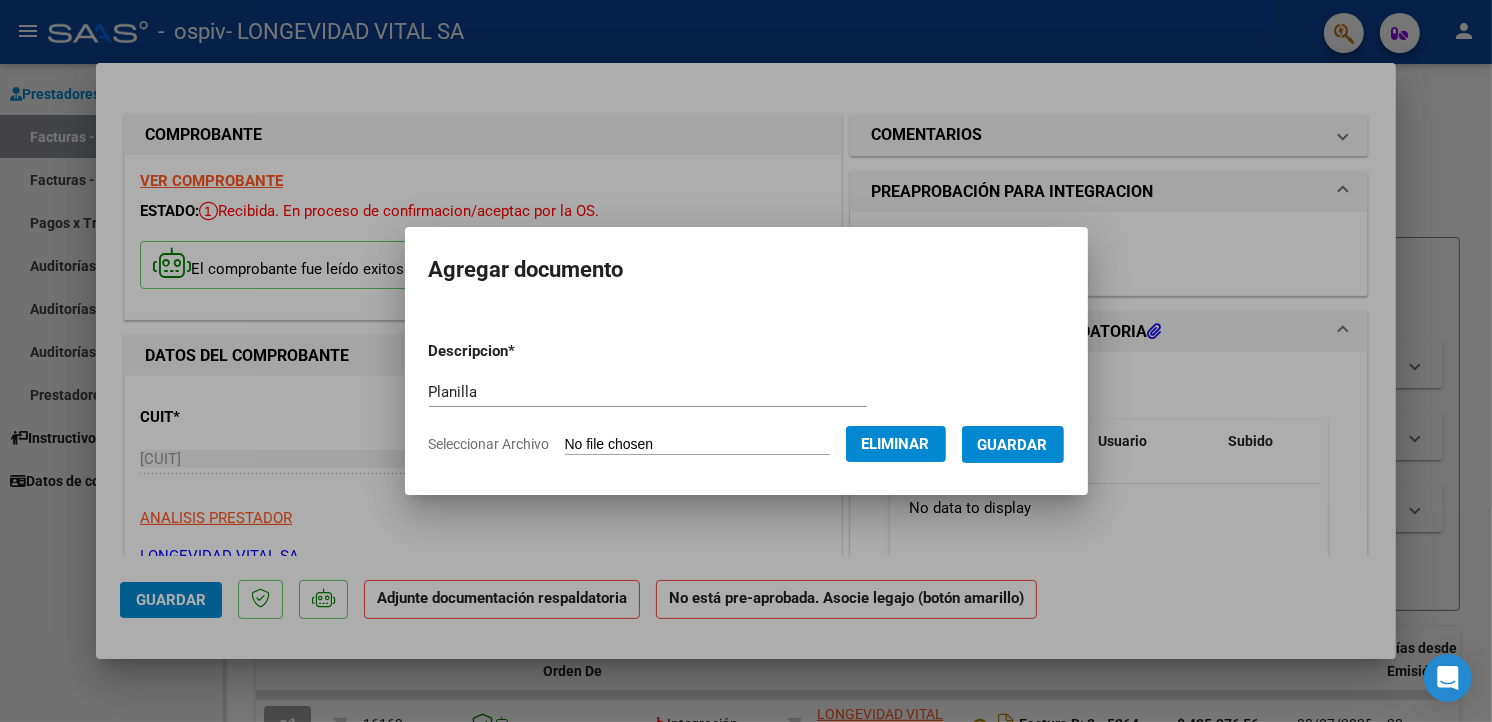 click on "Guardar" at bounding box center [1013, 445] 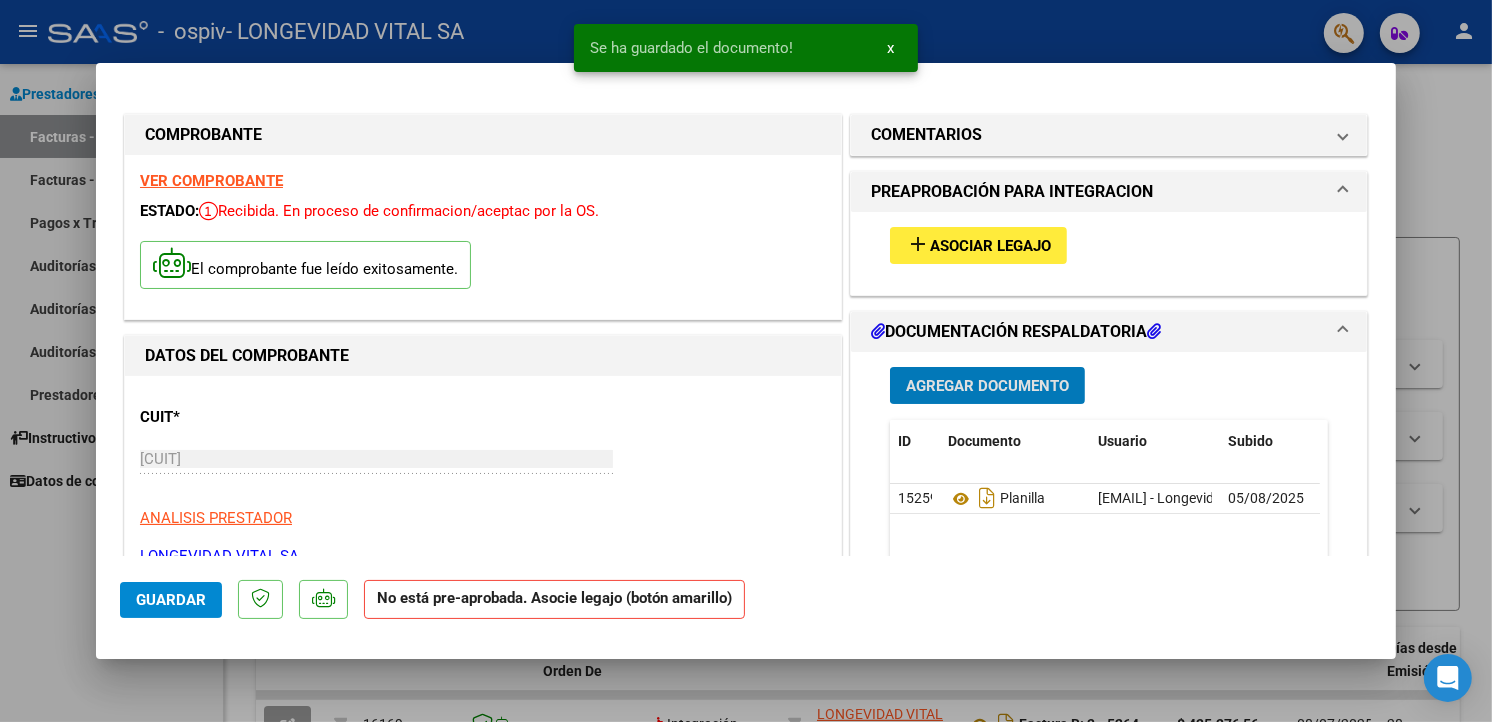 click on "Agregar Documento" at bounding box center [987, 386] 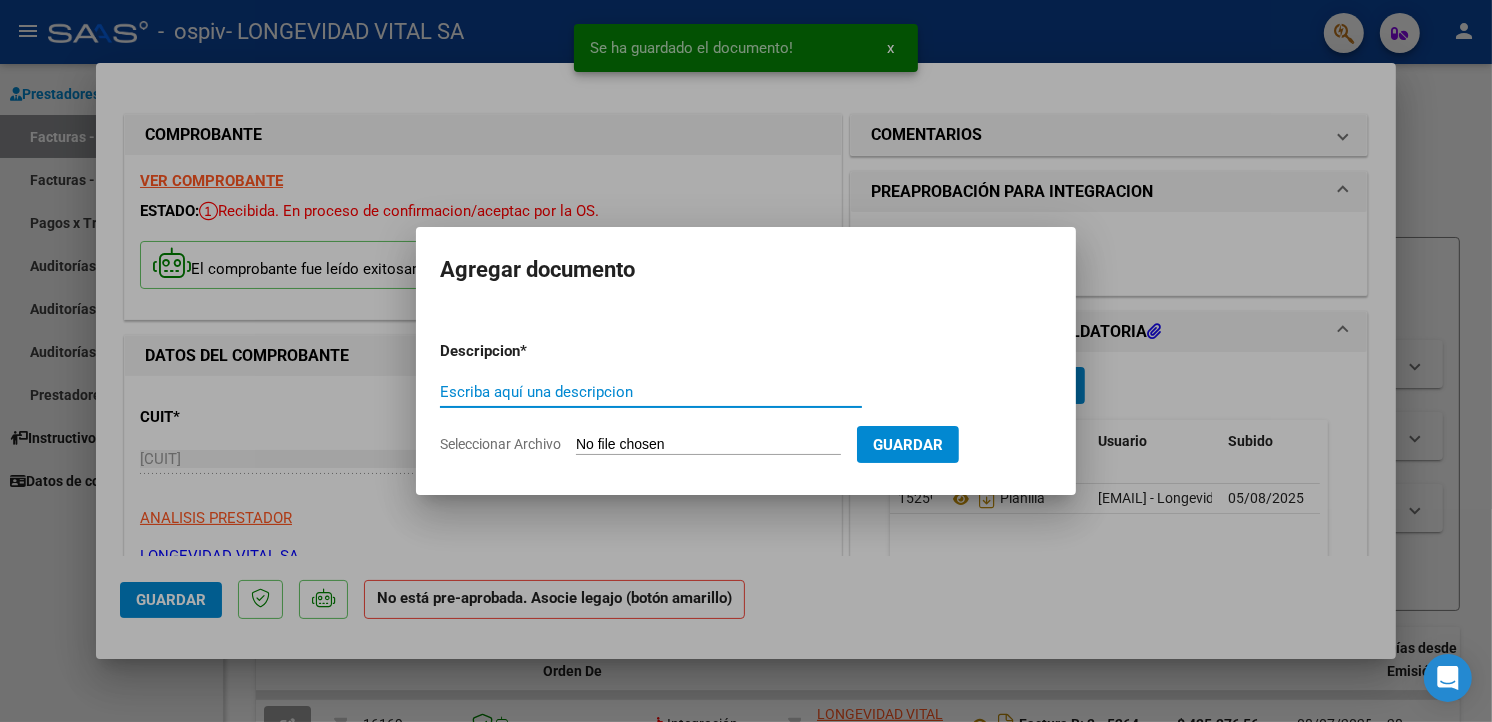 click on "Descripcion  *   Escriba aquí una descripcion  Seleccionar Archivo Guardar" at bounding box center [746, 398] 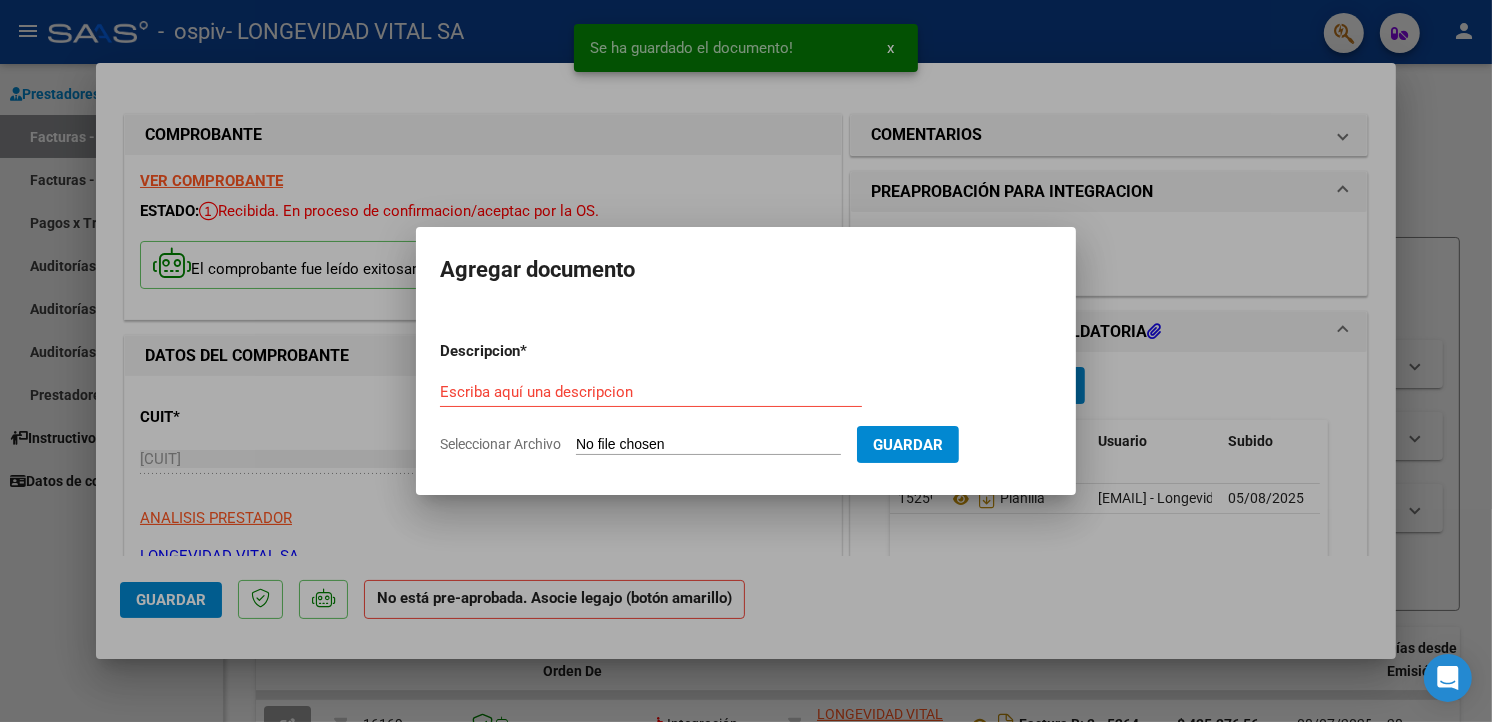 click on "Escriba aquí una descripcion" at bounding box center [651, 392] 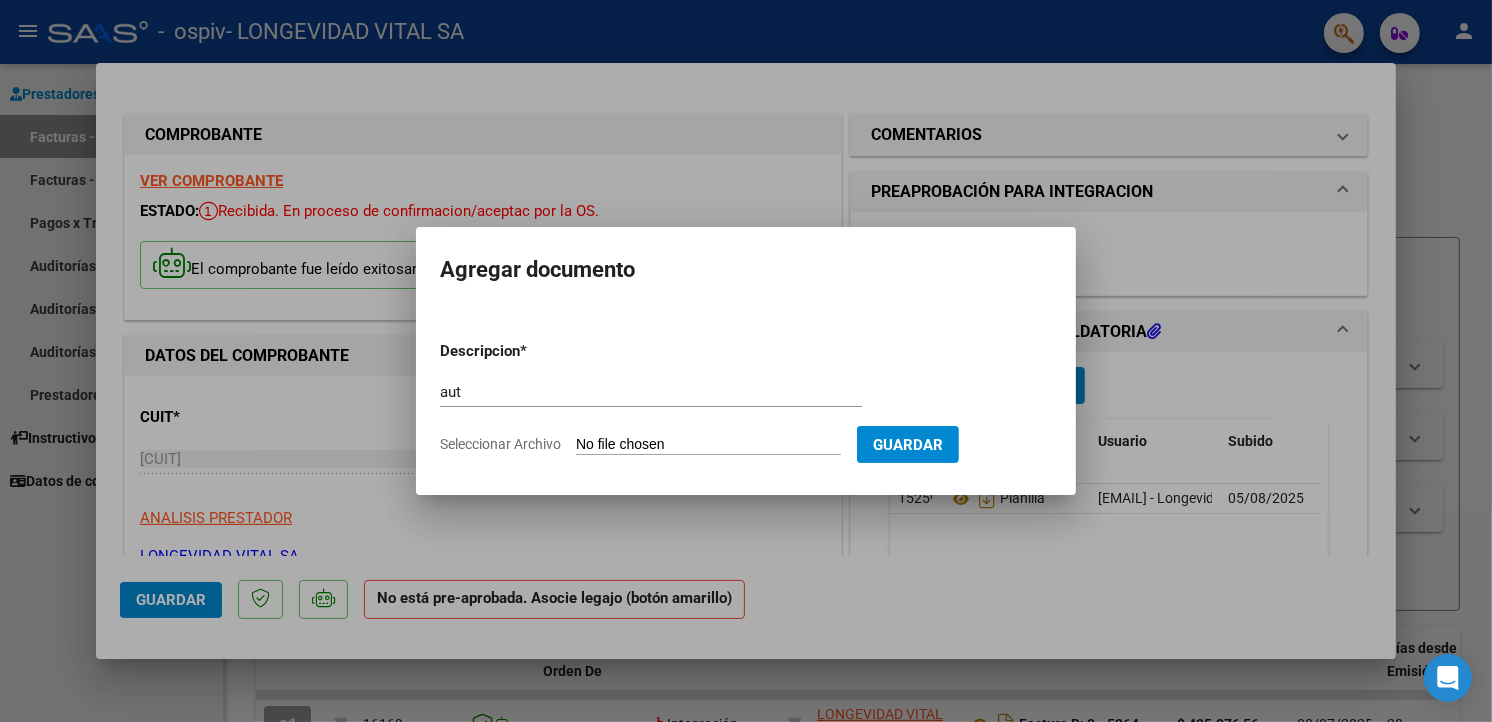 click on "Descripcion  *   aut Escriba aquí una descripcion  Seleccionar Archivo Guardar" at bounding box center (746, 398) 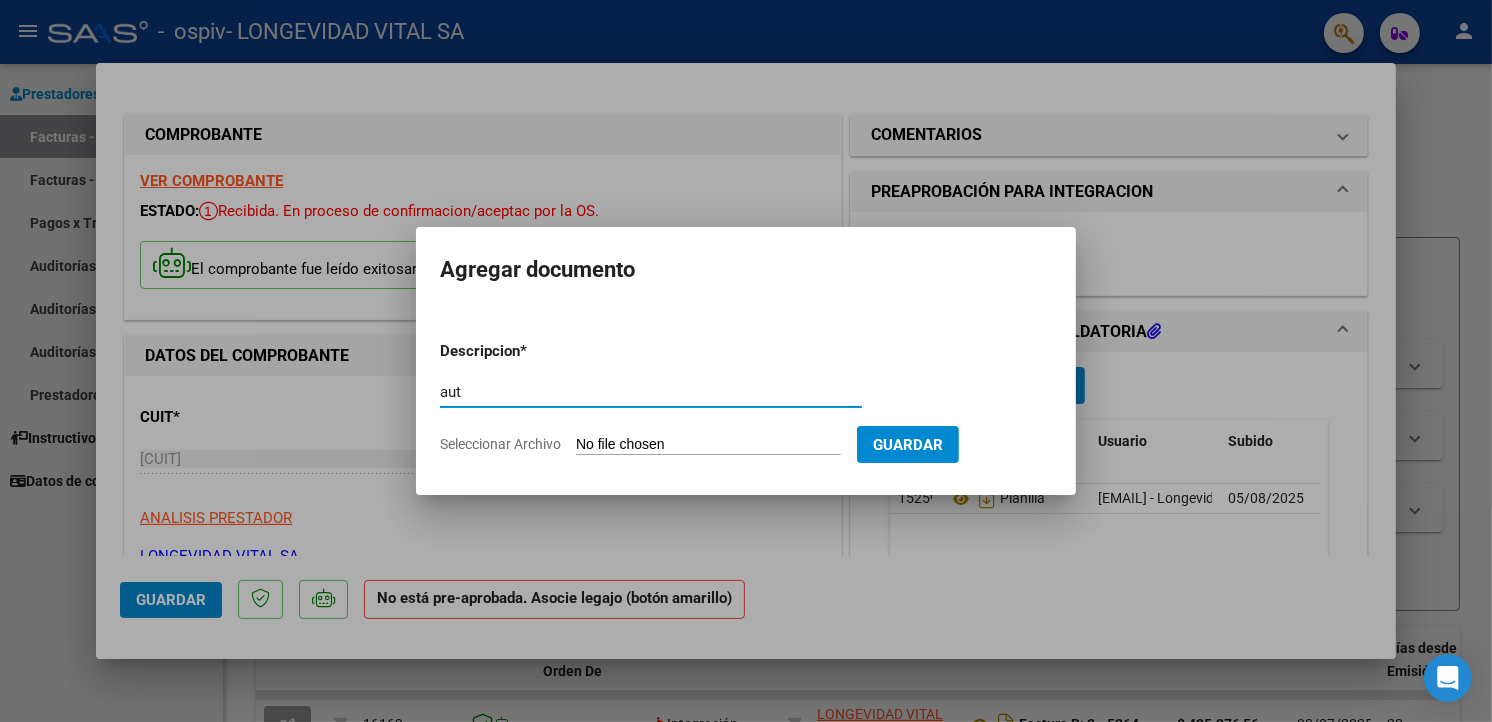 click on "aut" at bounding box center (651, 392) 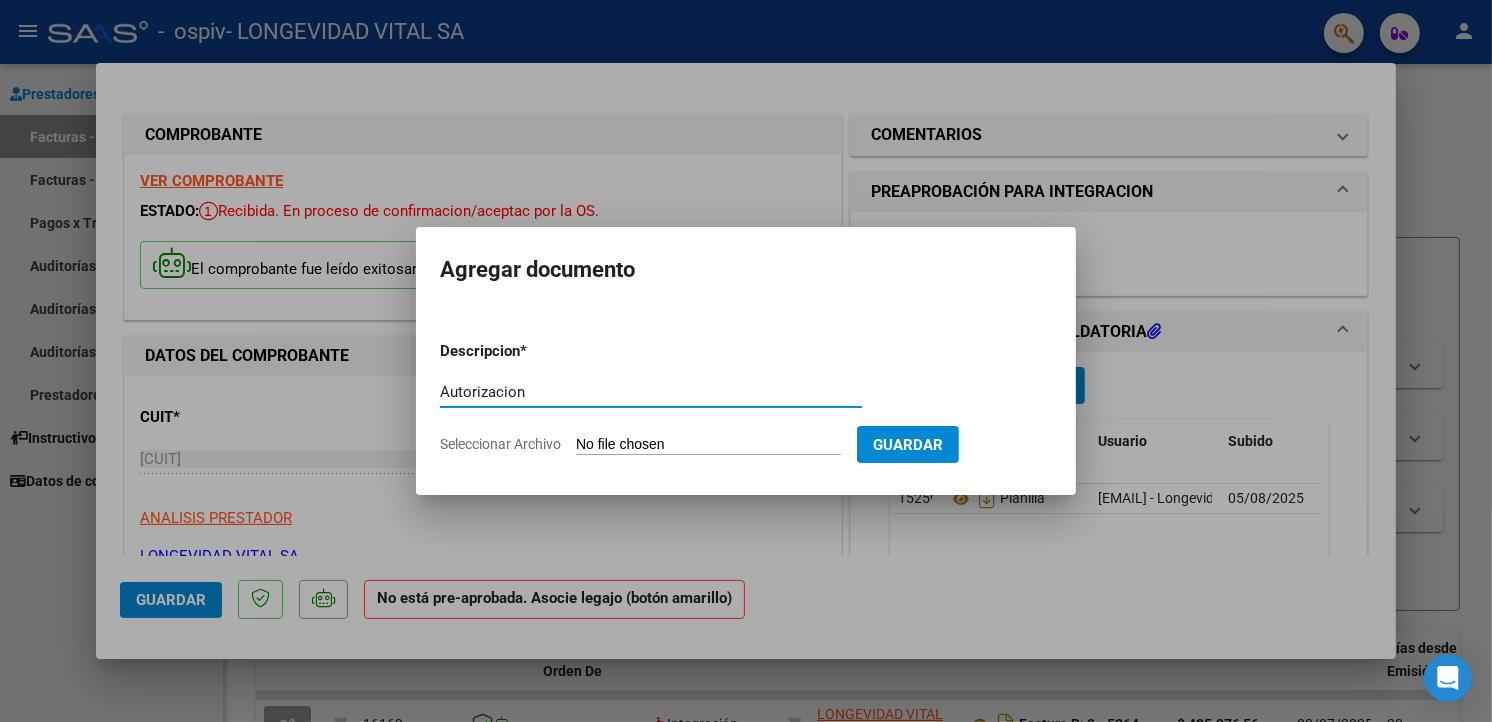 click on "Descripcion  *   Autorizacion Escriba aquí una descripcion  Seleccionar Archivo Guardar" at bounding box center (746, 398) 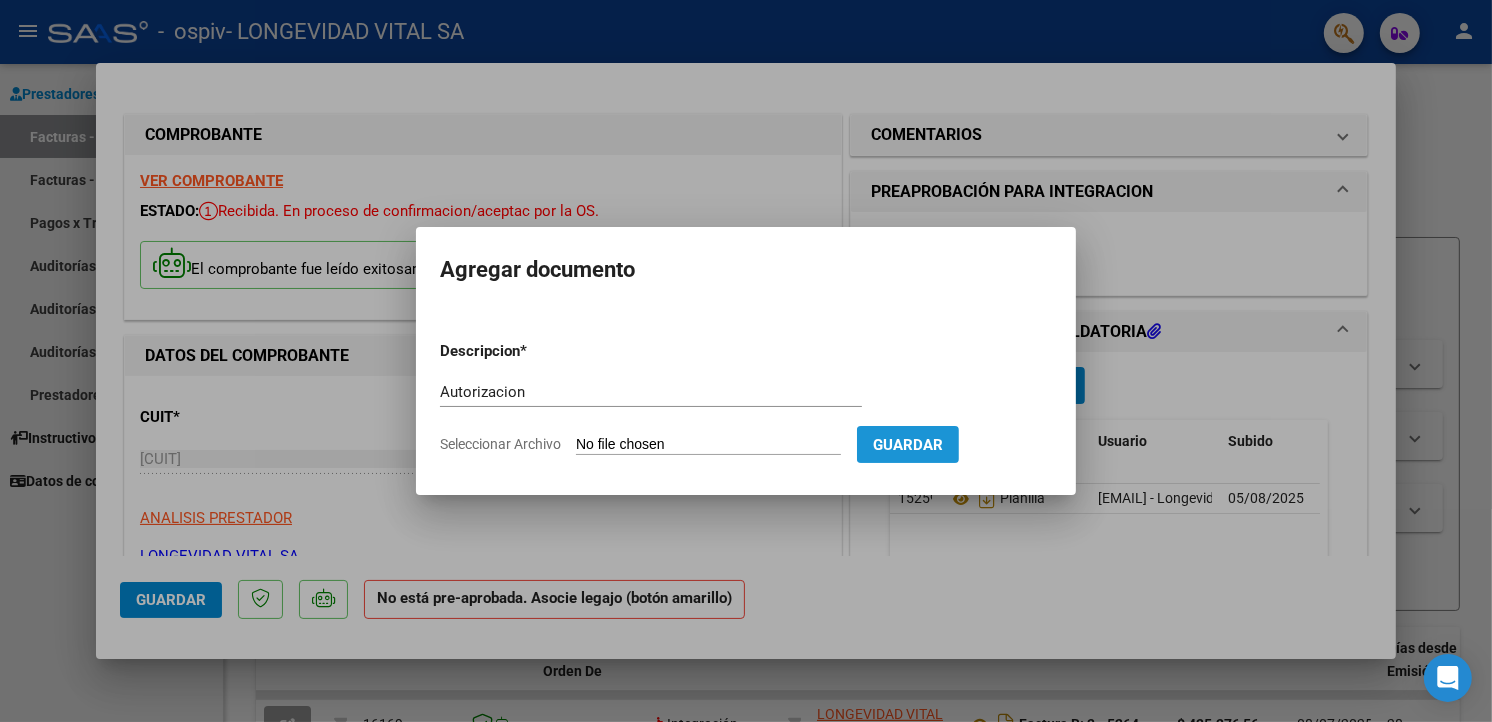 click on "Guardar" at bounding box center [908, 445] 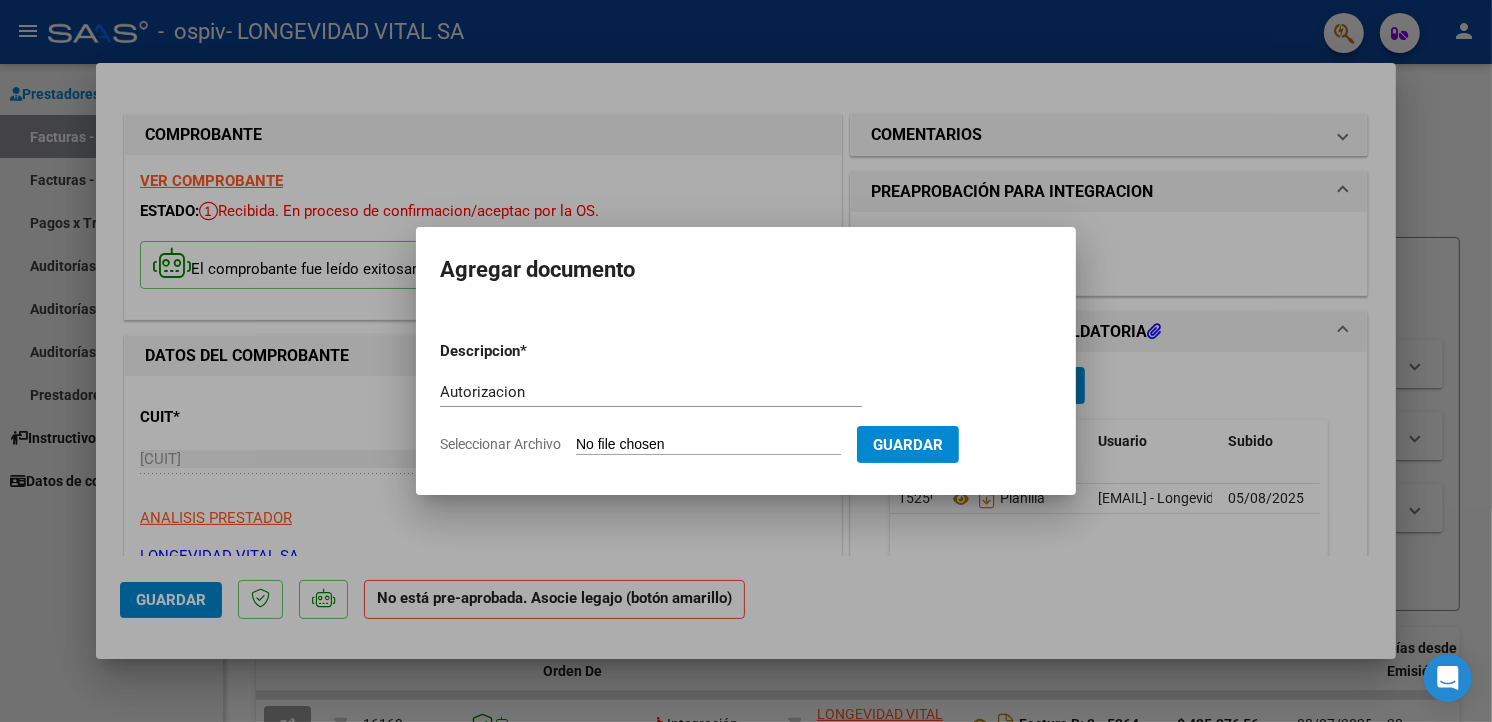 click on "Guardar" at bounding box center [908, 445] 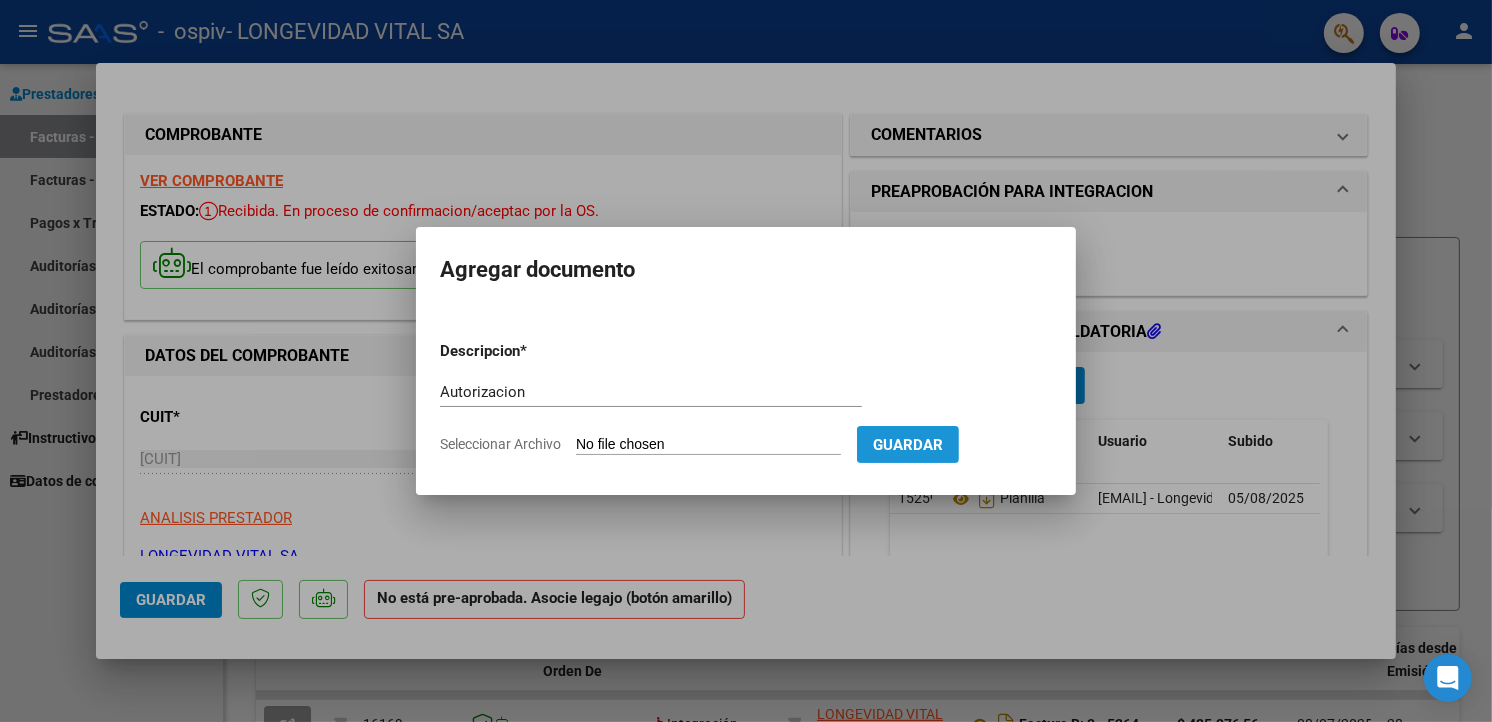 click on "Guardar" at bounding box center (908, 445) 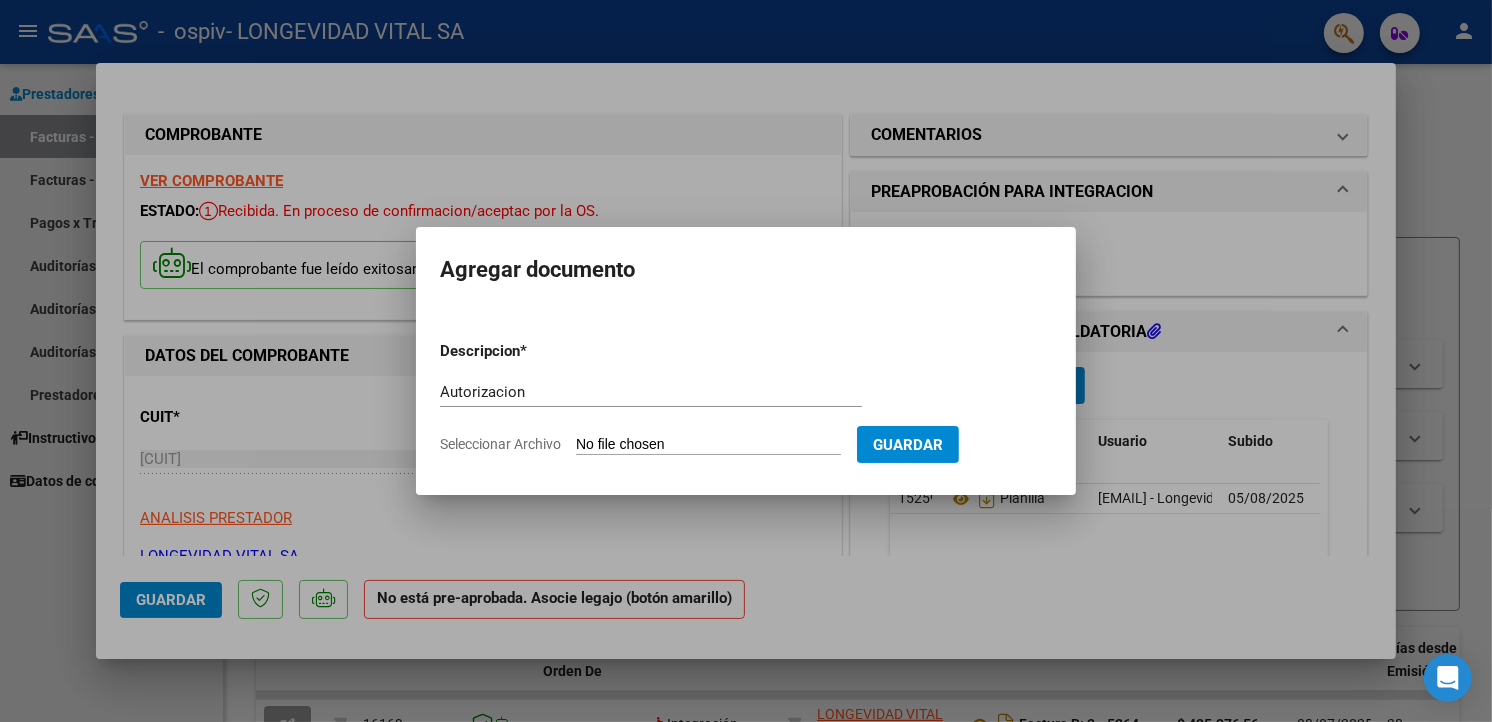 click on "Seleccionar Archivo" 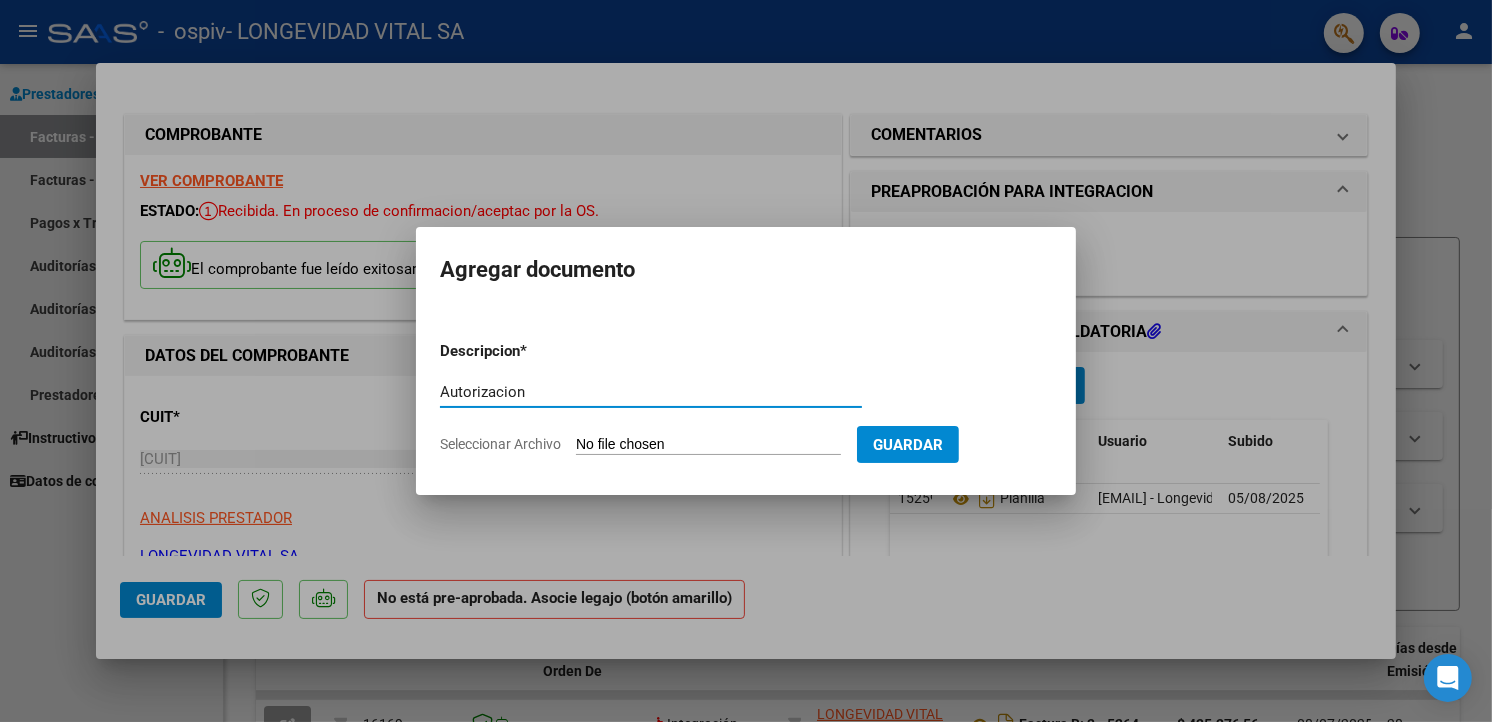click on "Autorizacion" at bounding box center (651, 392) 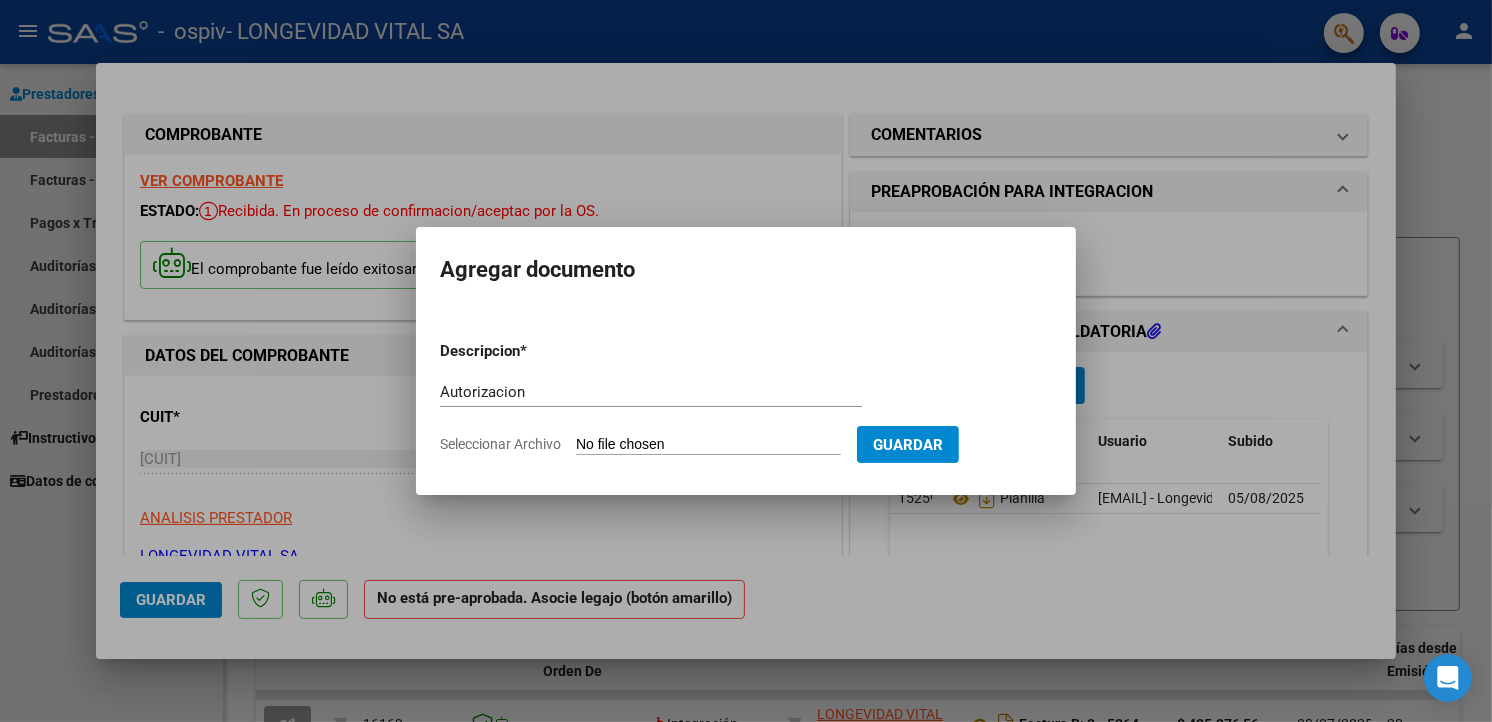 click on "Guardar" at bounding box center (908, 445) 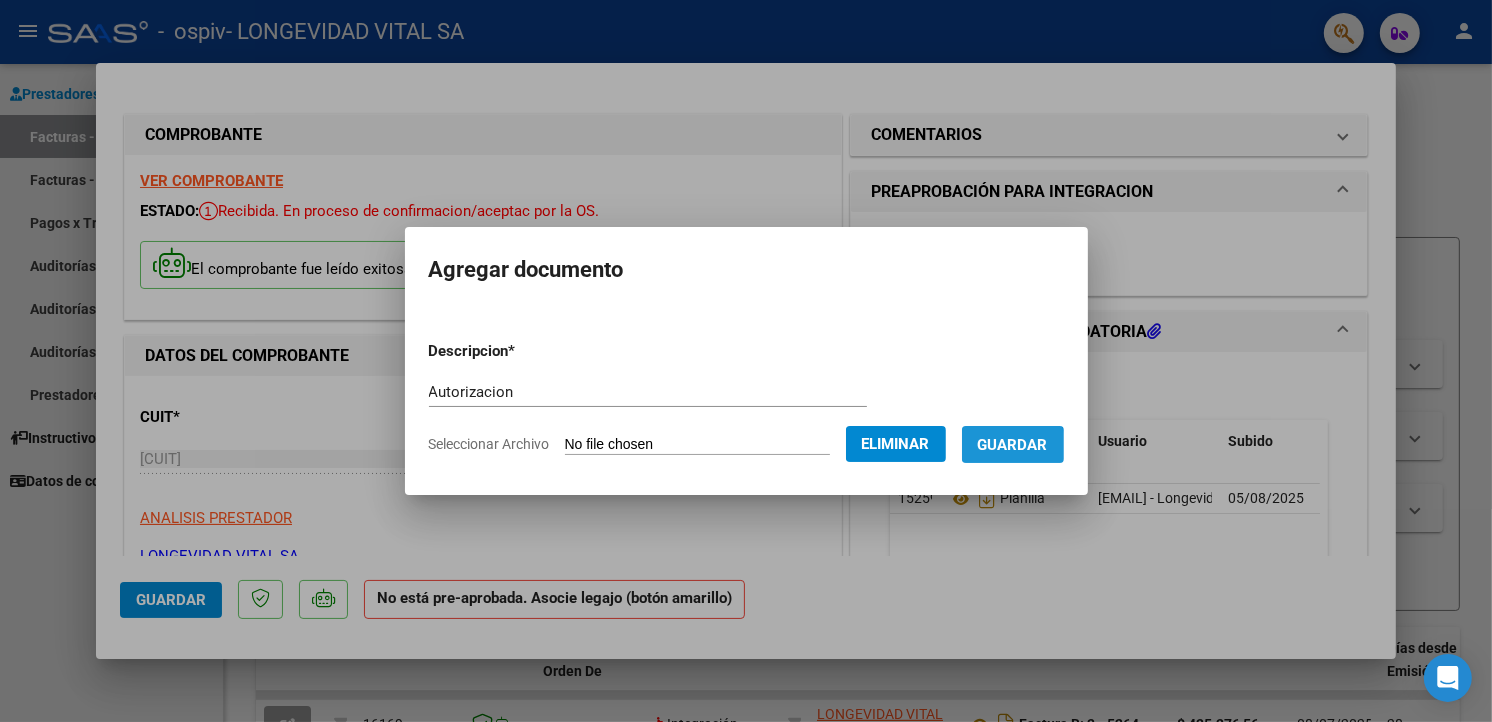 click on "Guardar" at bounding box center [1013, 445] 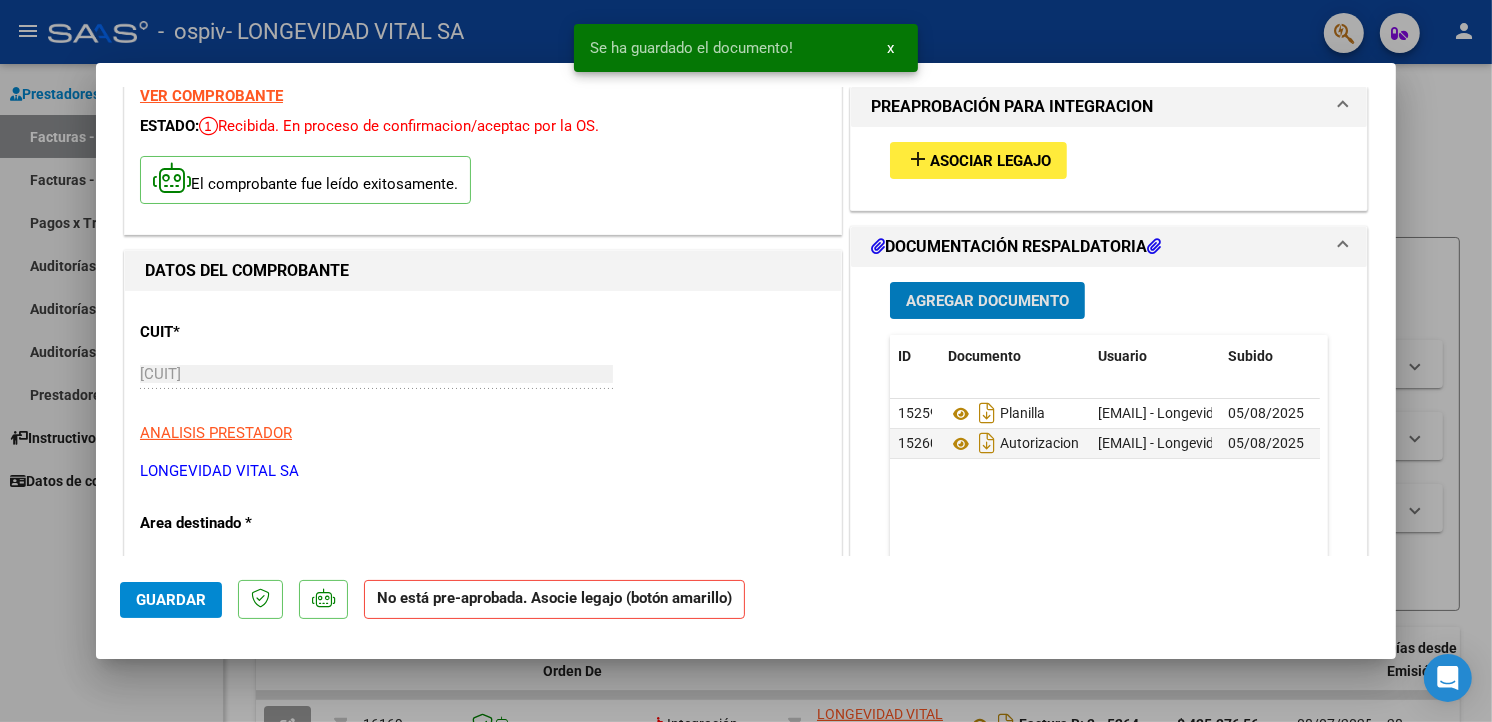 scroll, scrollTop: 0, scrollLeft: 0, axis: both 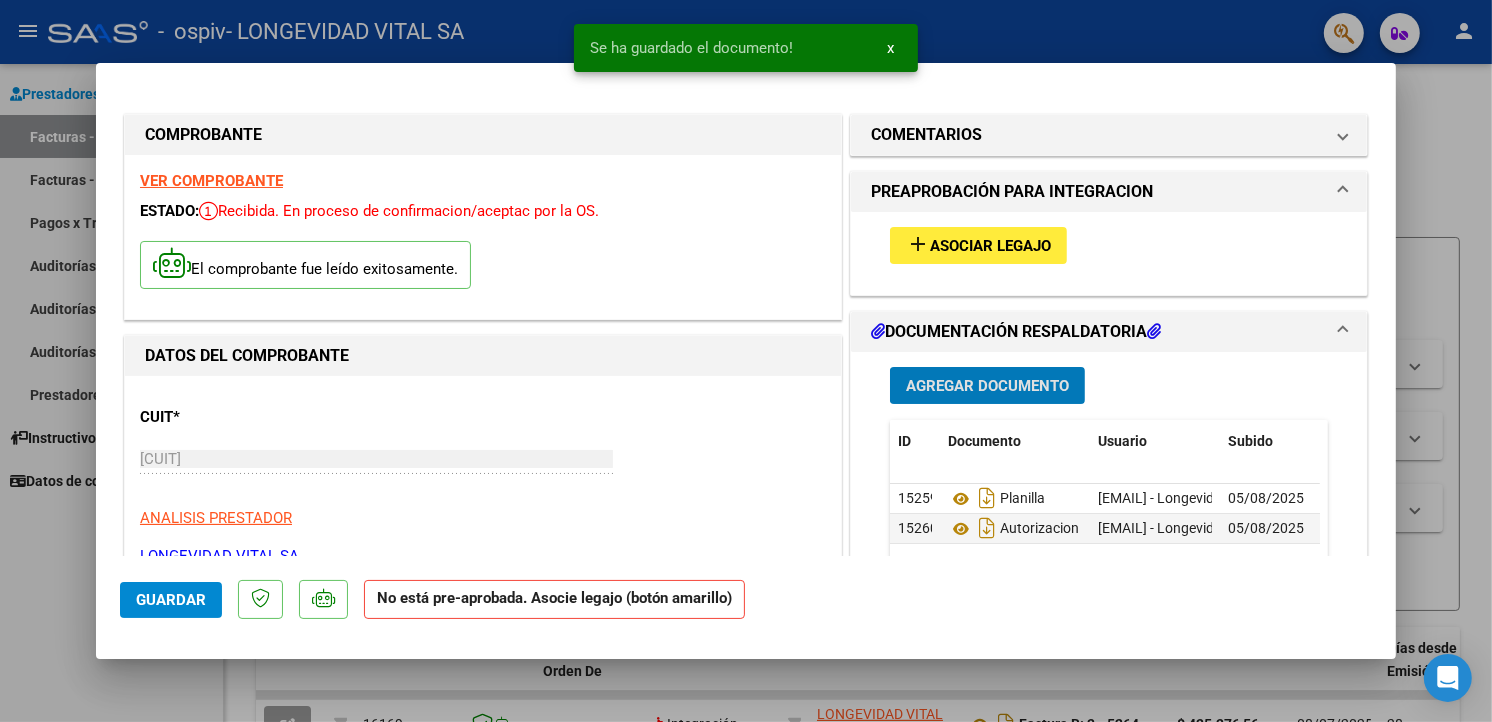 click on "Asociar Legajo" at bounding box center (990, 246) 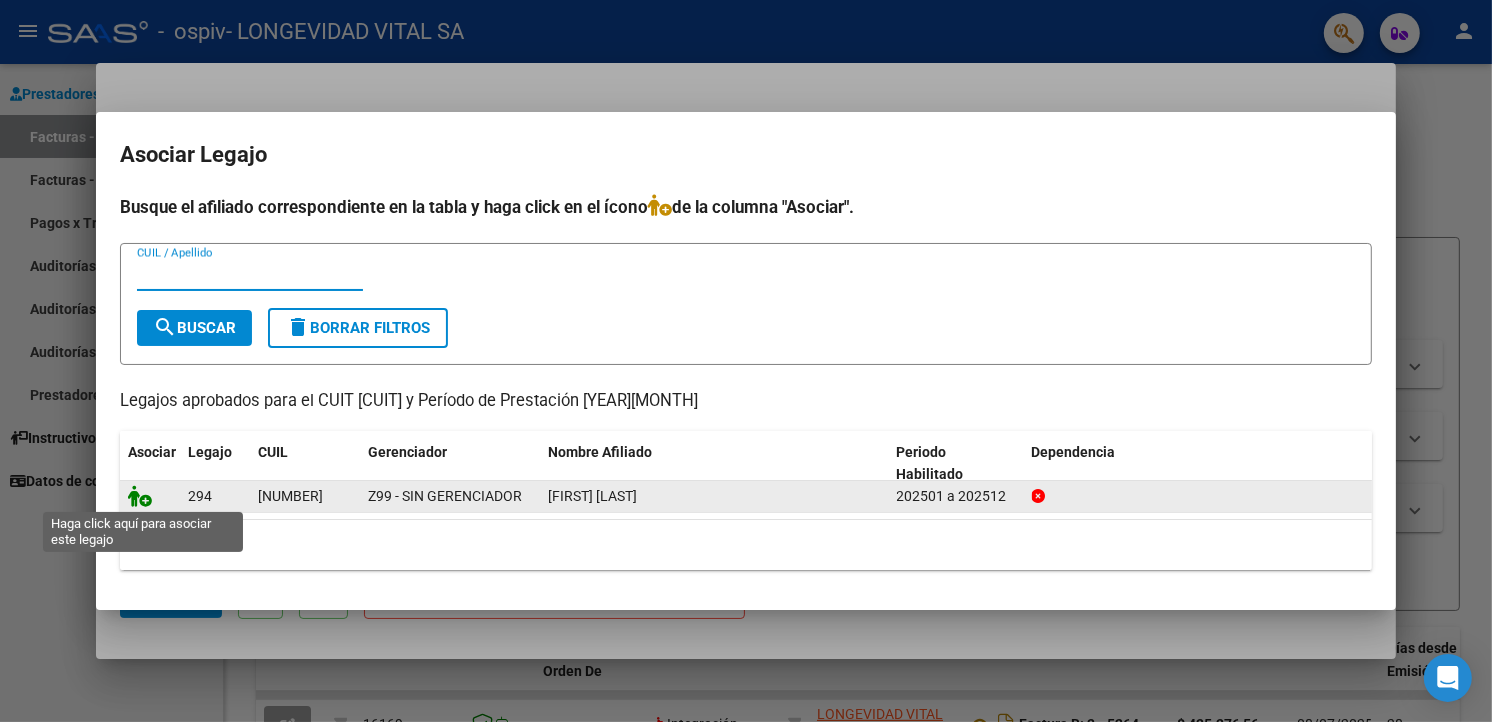 click 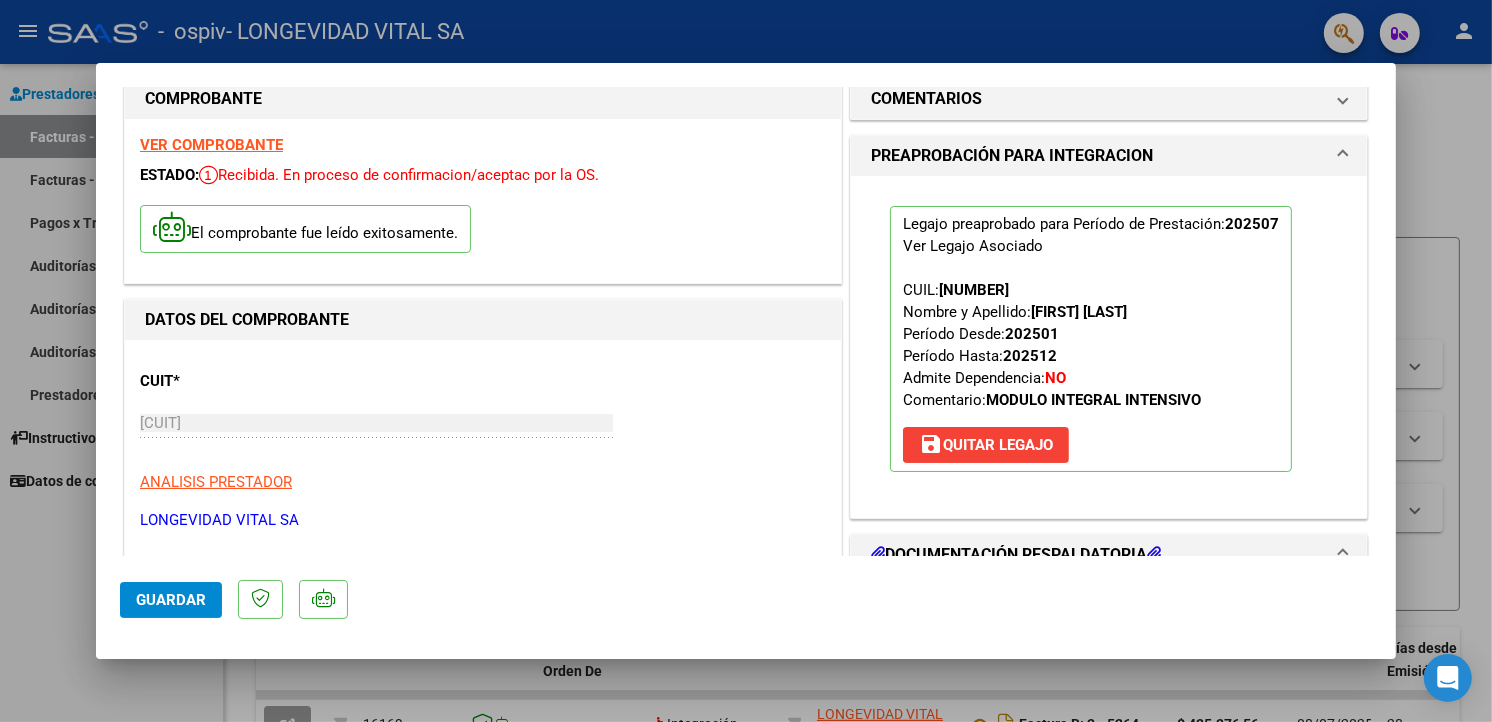 scroll, scrollTop: 0, scrollLeft: 0, axis: both 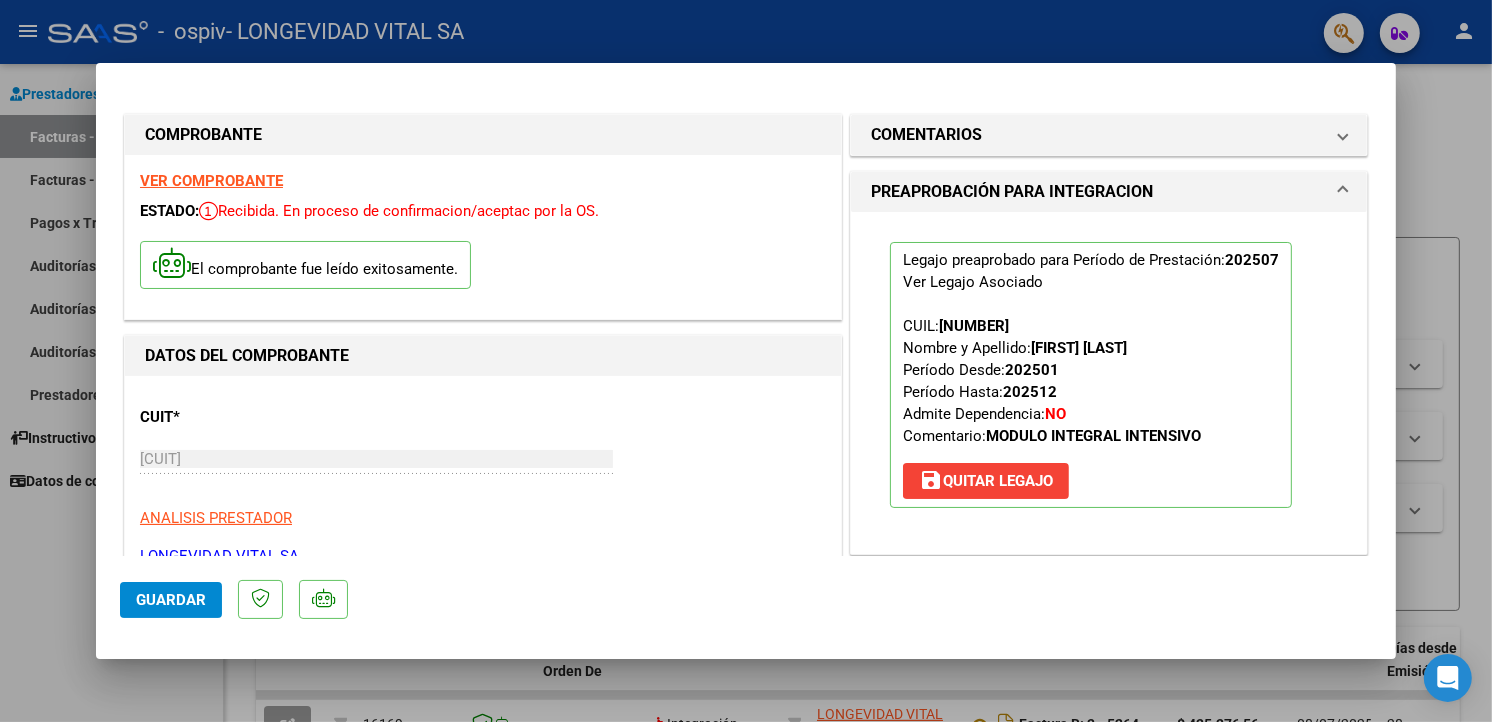 click on "Guardar" 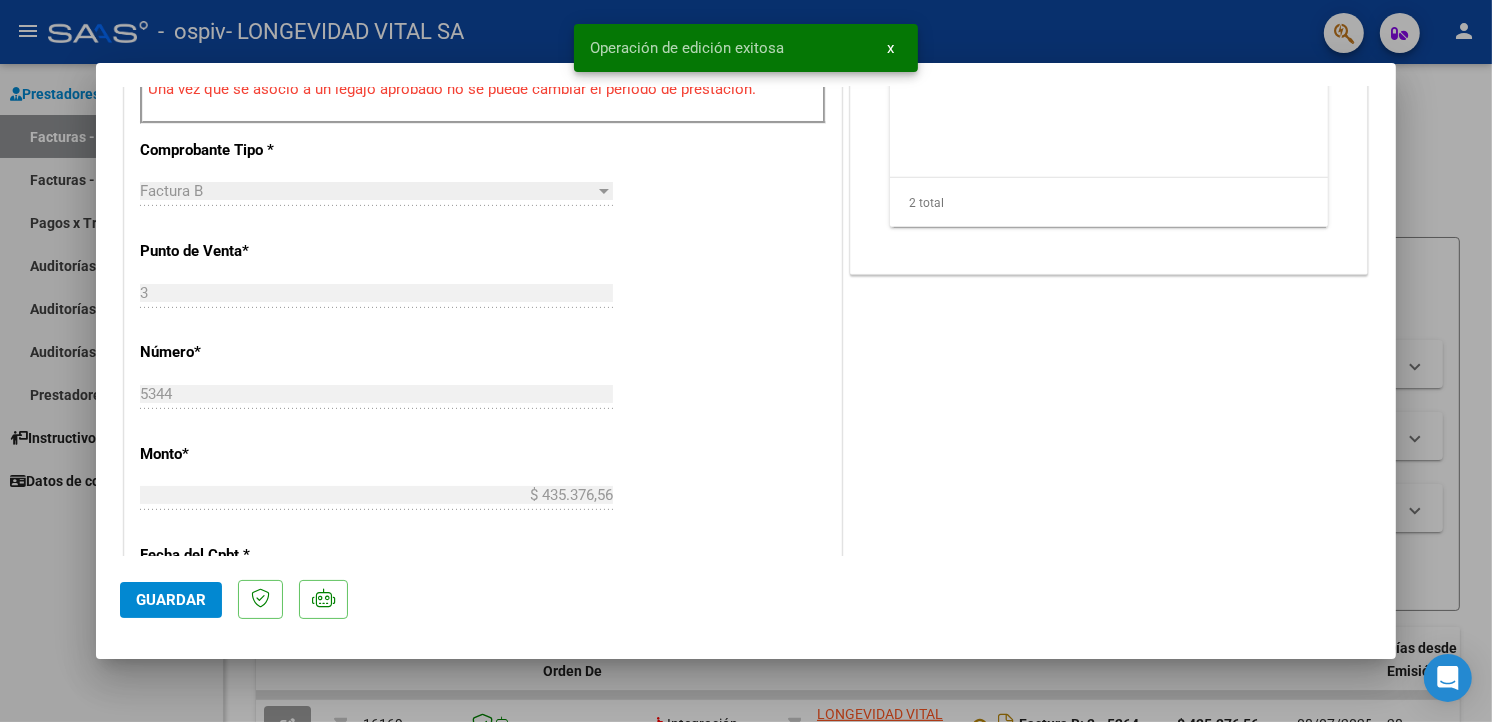 scroll, scrollTop: 777, scrollLeft: 0, axis: vertical 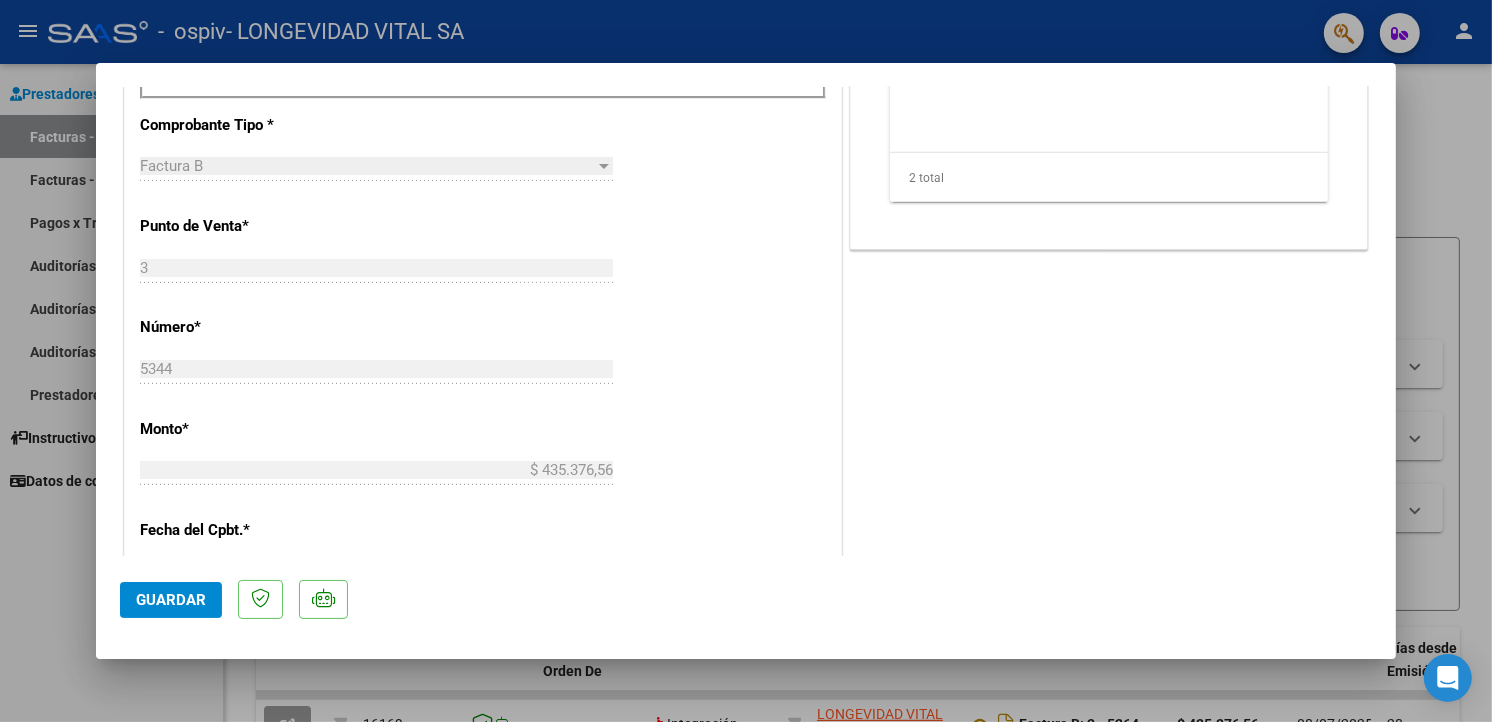click on "Guardar" 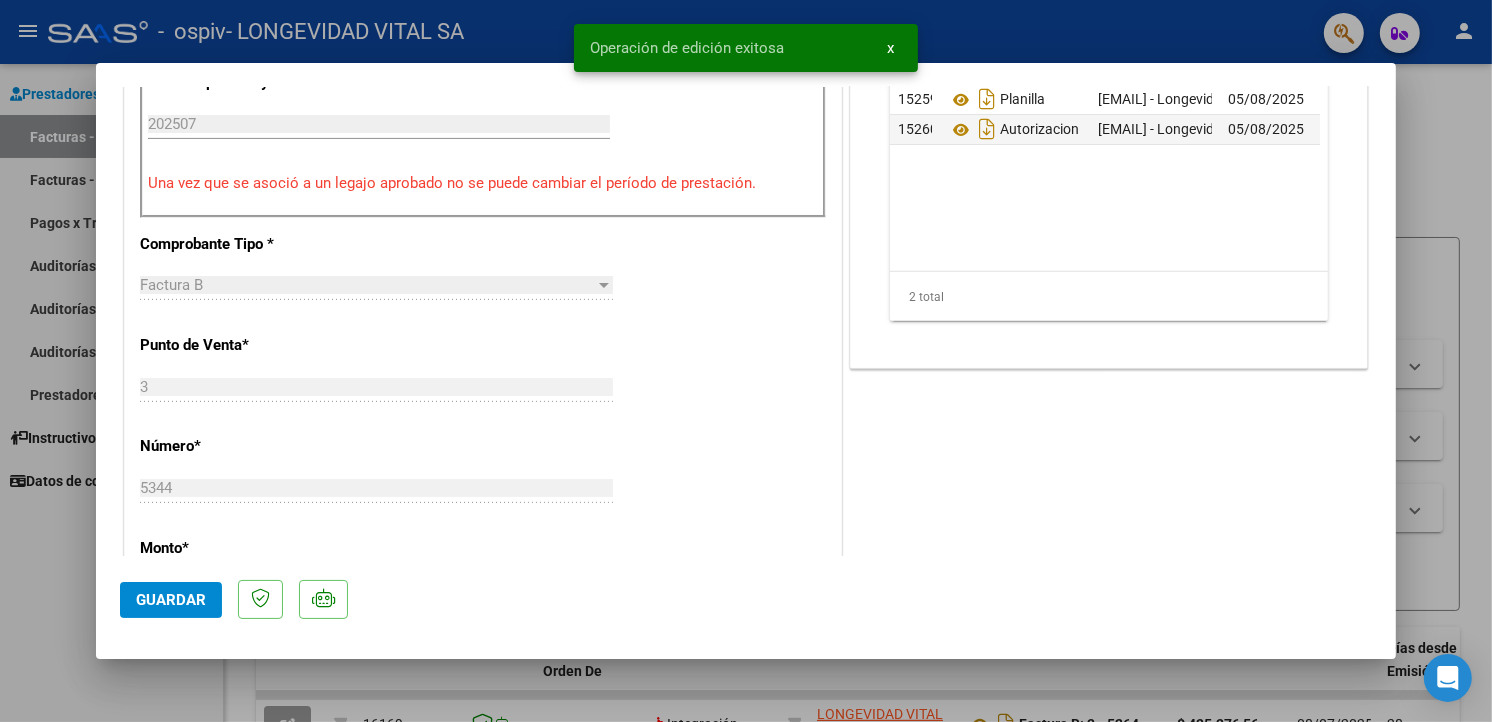 scroll, scrollTop: 333, scrollLeft: 0, axis: vertical 